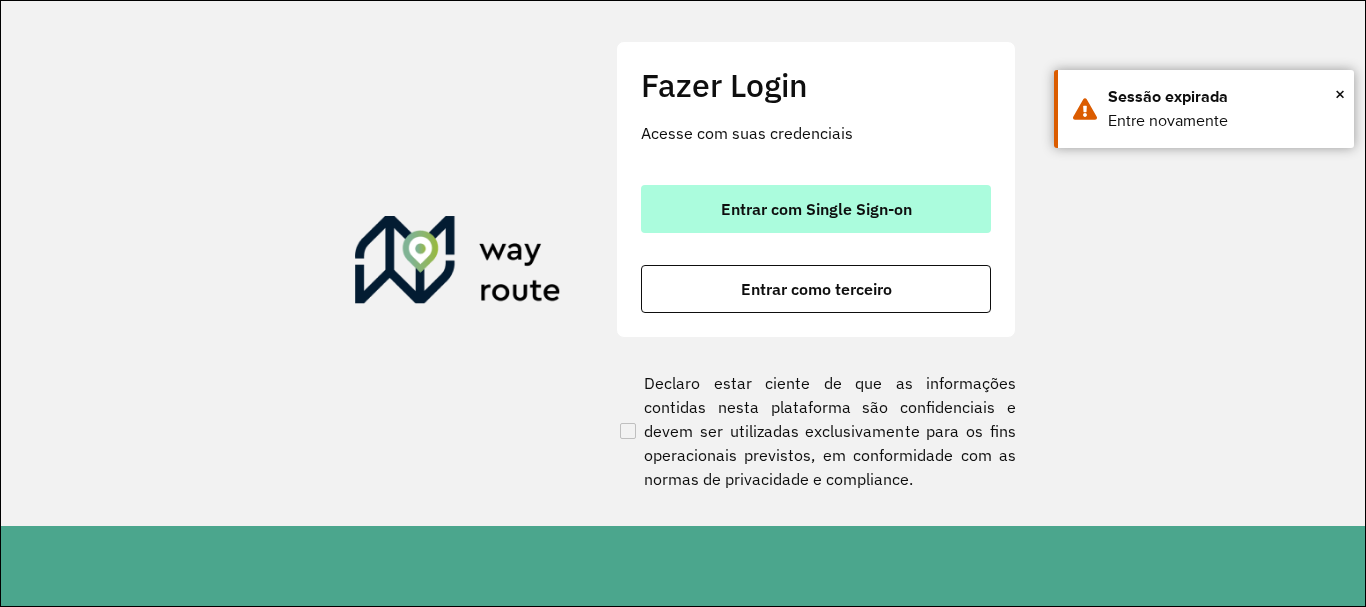 scroll, scrollTop: 0, scrollLeft: 0, axis: both 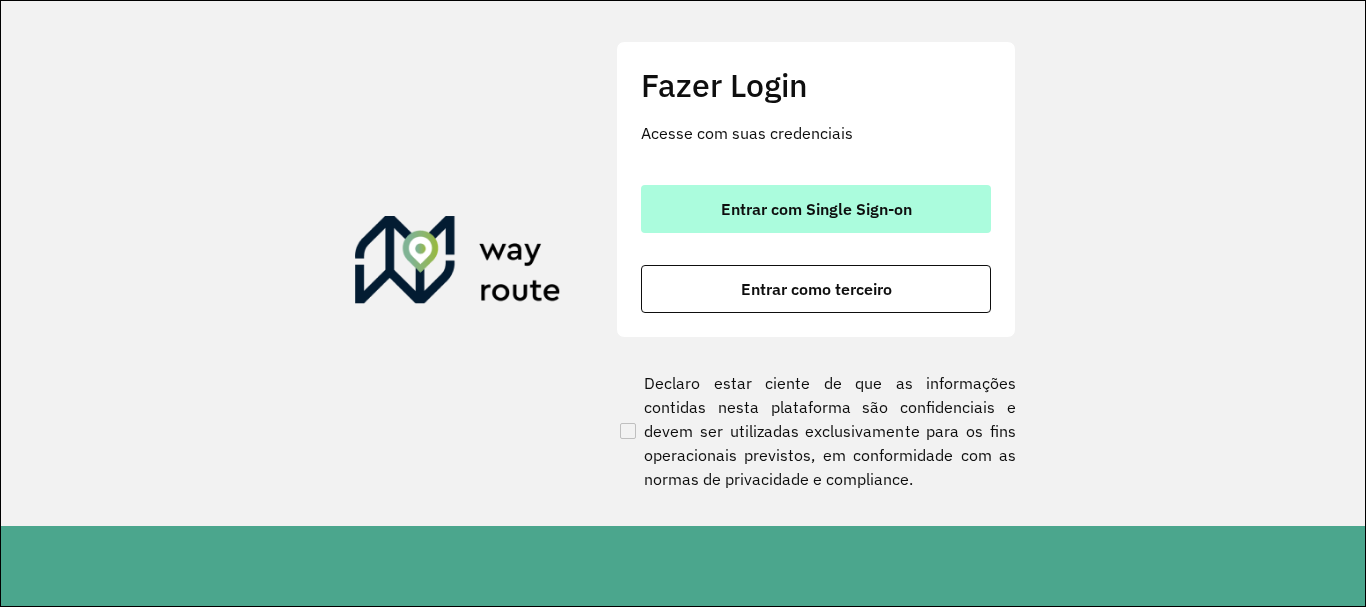 click on "Entrar com Single Sign-on" at bounding box center [816, 209] 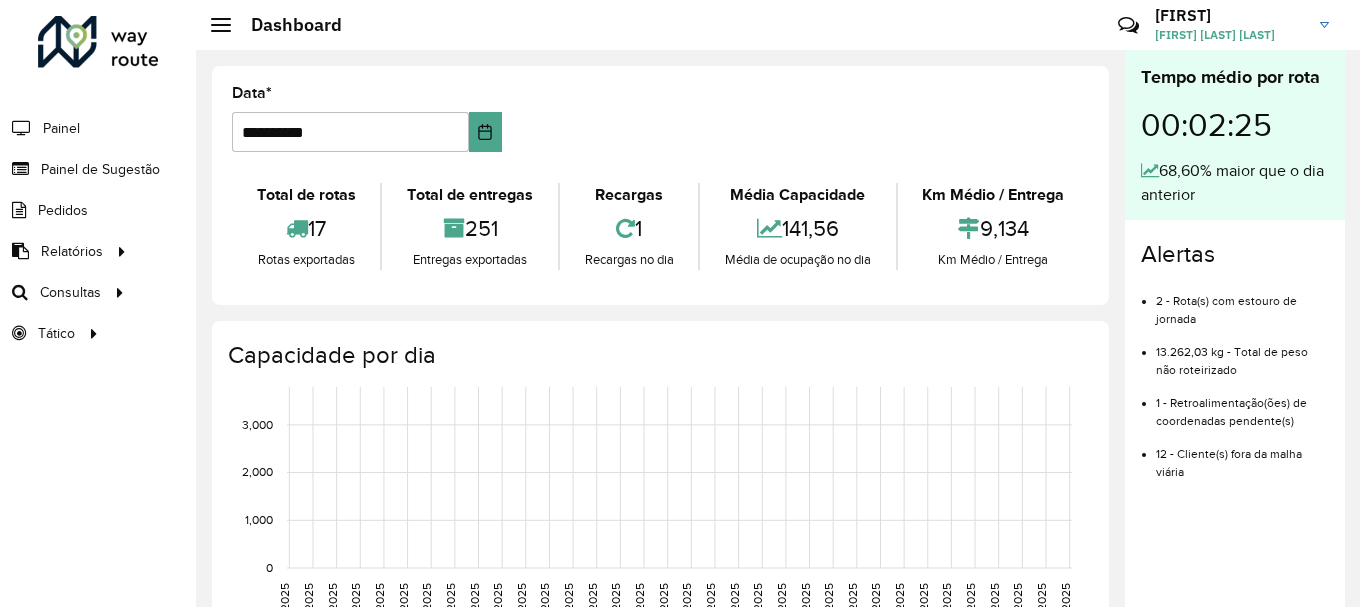 scroll, scrollTop: 0, scrollLeft: 0, axis: both 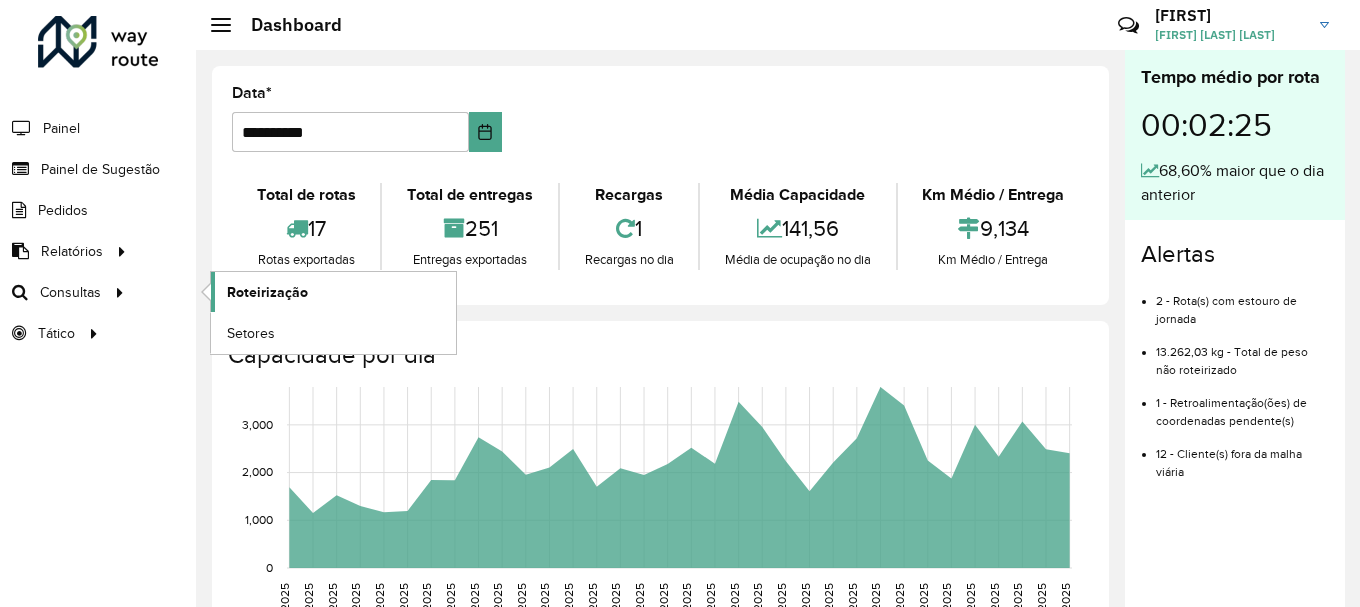 click on "Roteirização" 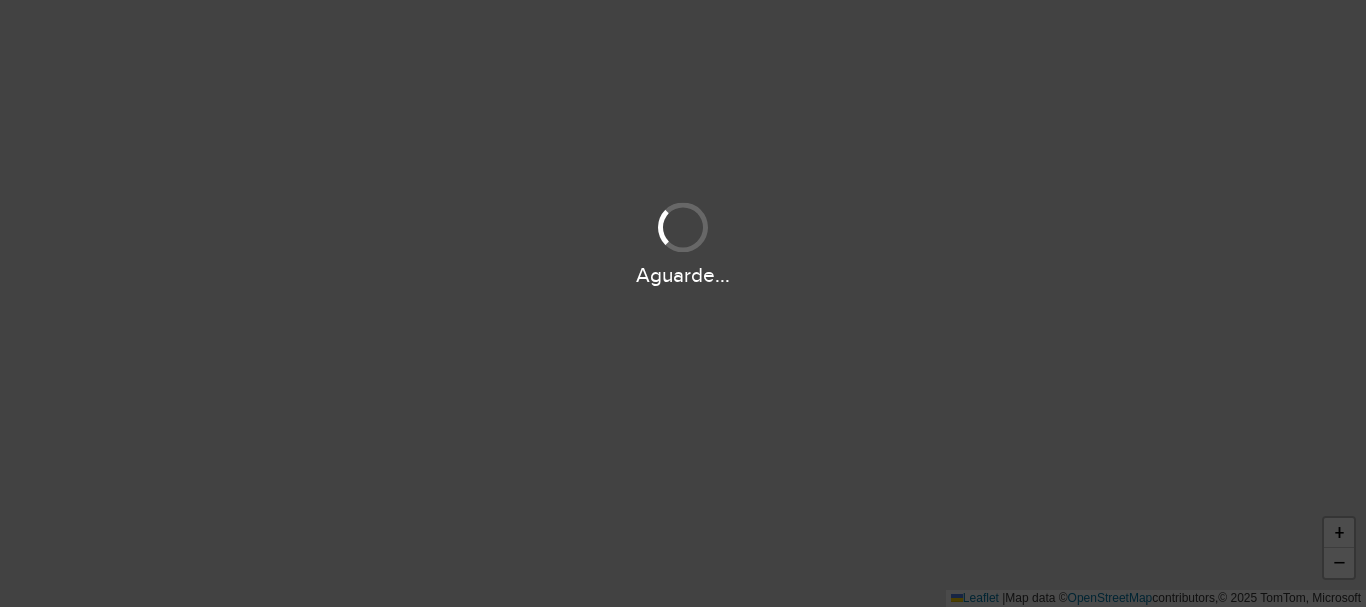scroll, scrollTop: 0, scrollLeft: 0, axis: both 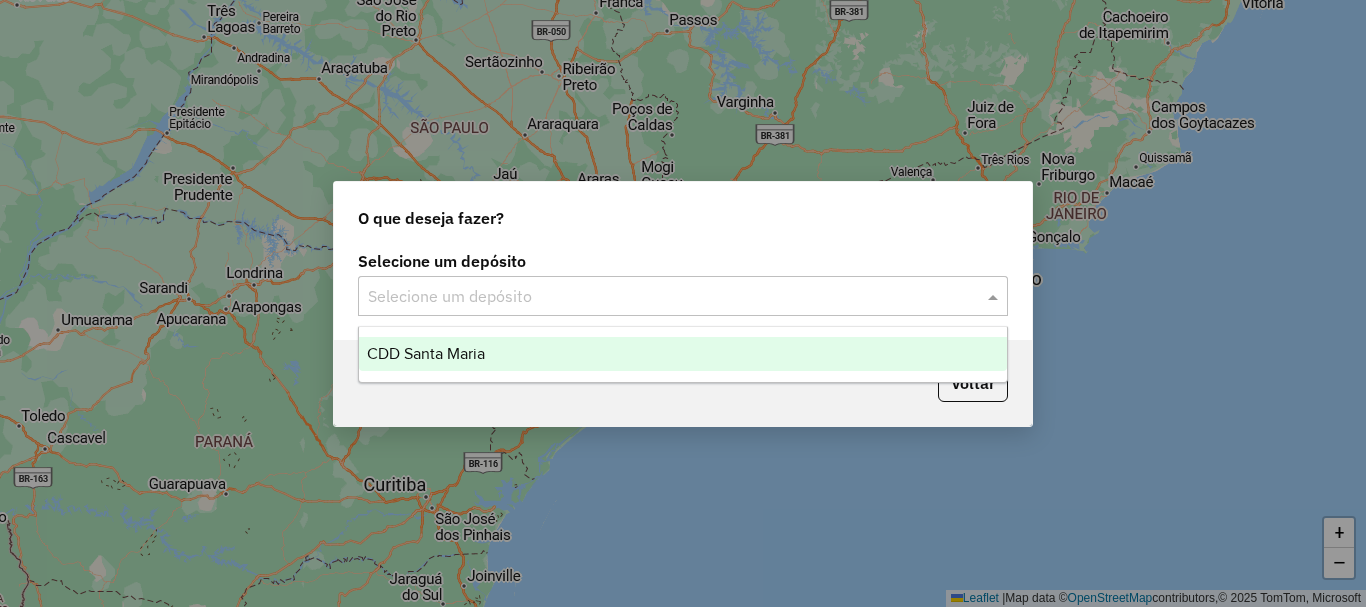 click 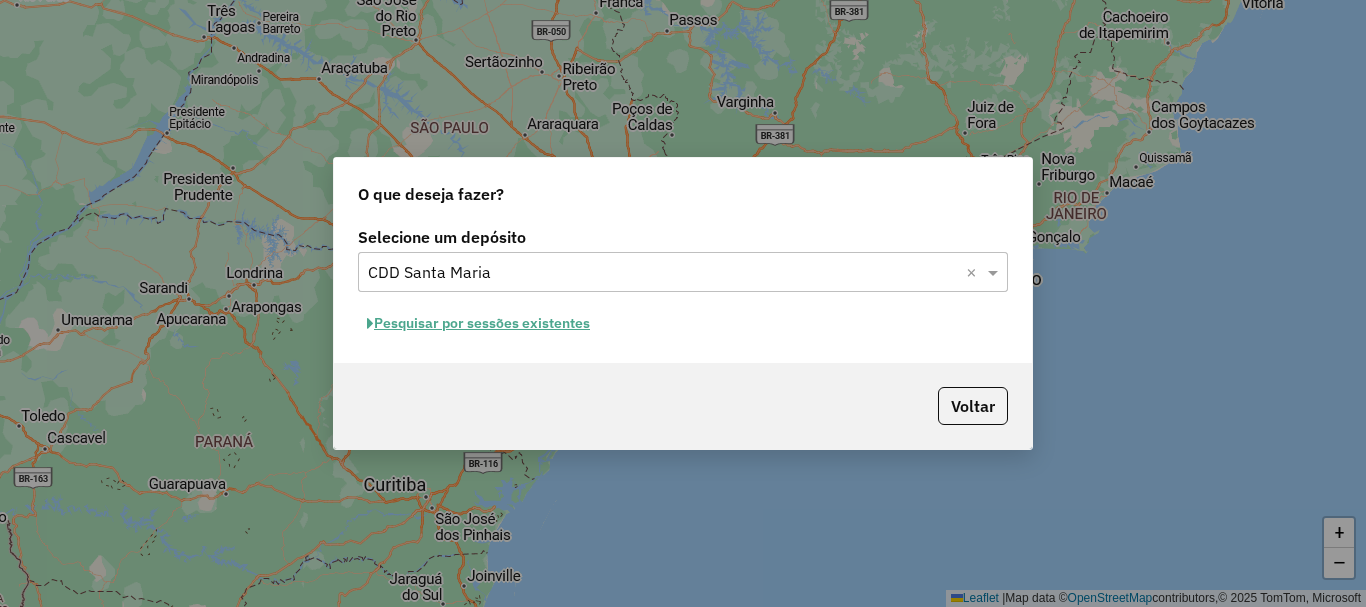 click on "Pesquisar por sessões existentes" 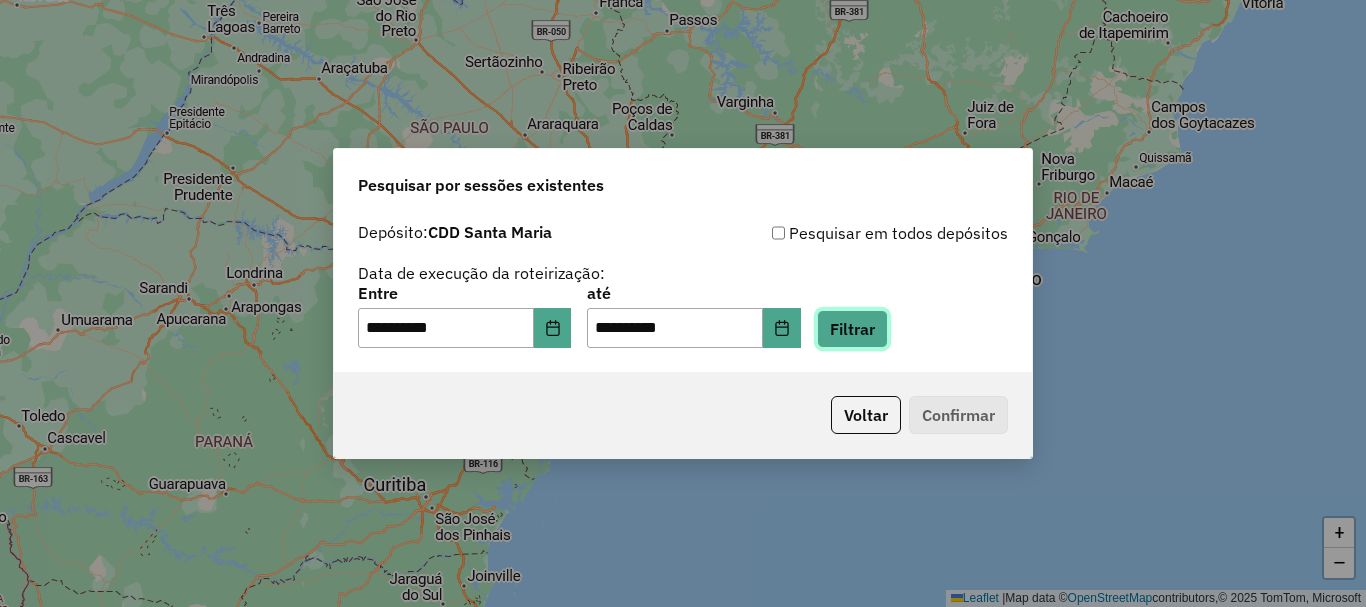 click on "Filtrar" 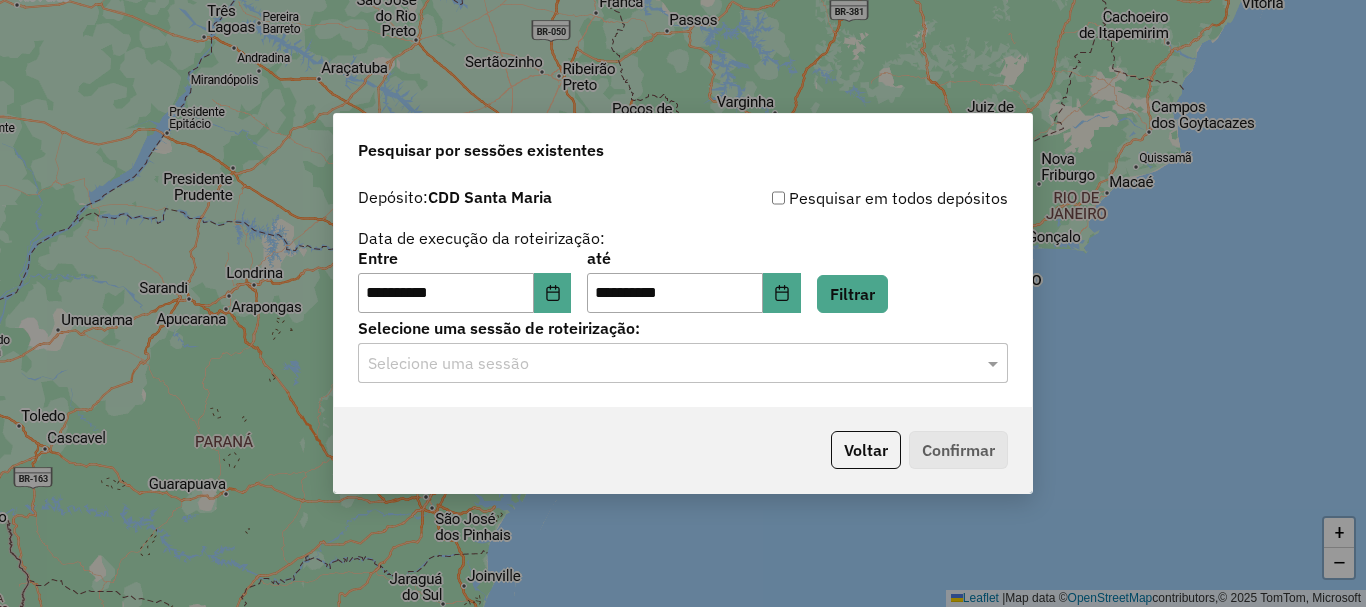 click 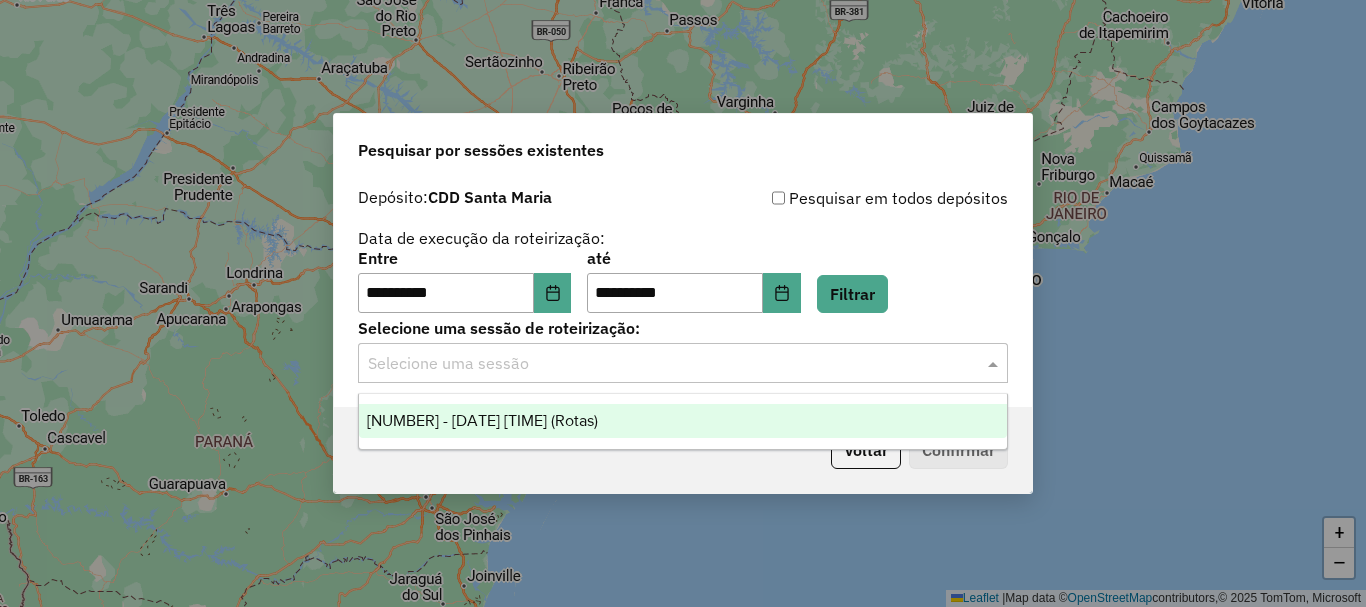 click on "1225973 - 08/08/2025 18:06 (Rotas)" at bounding box center (482, 420) 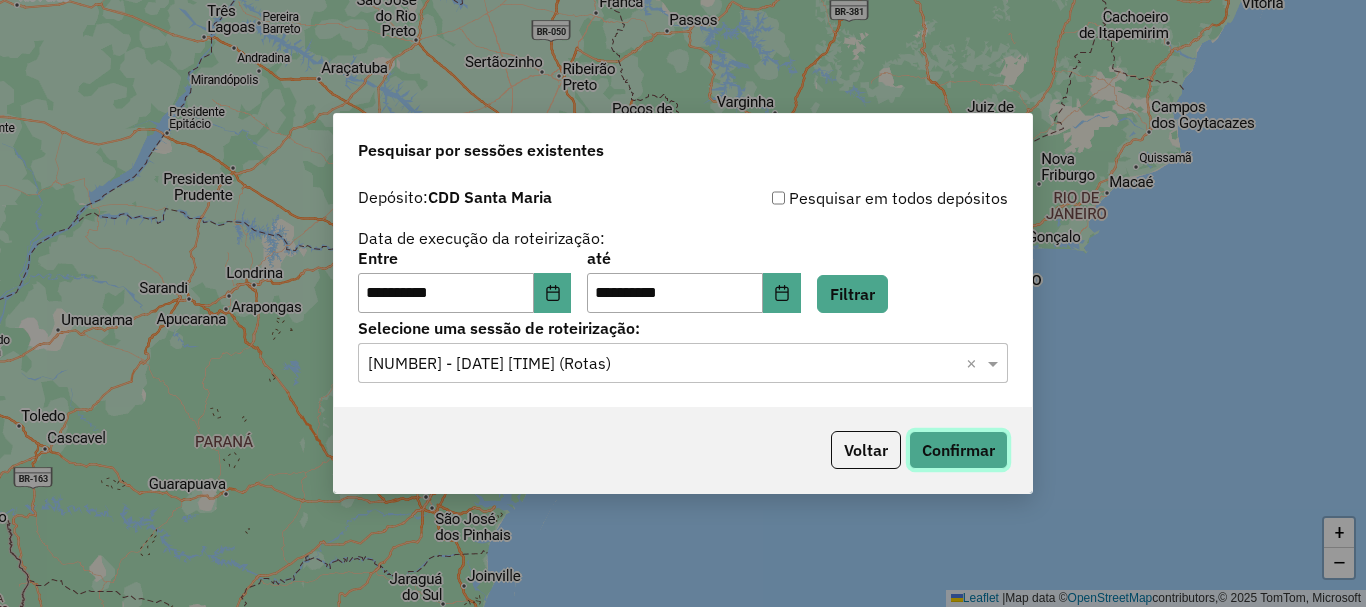 click on "Confirmar" 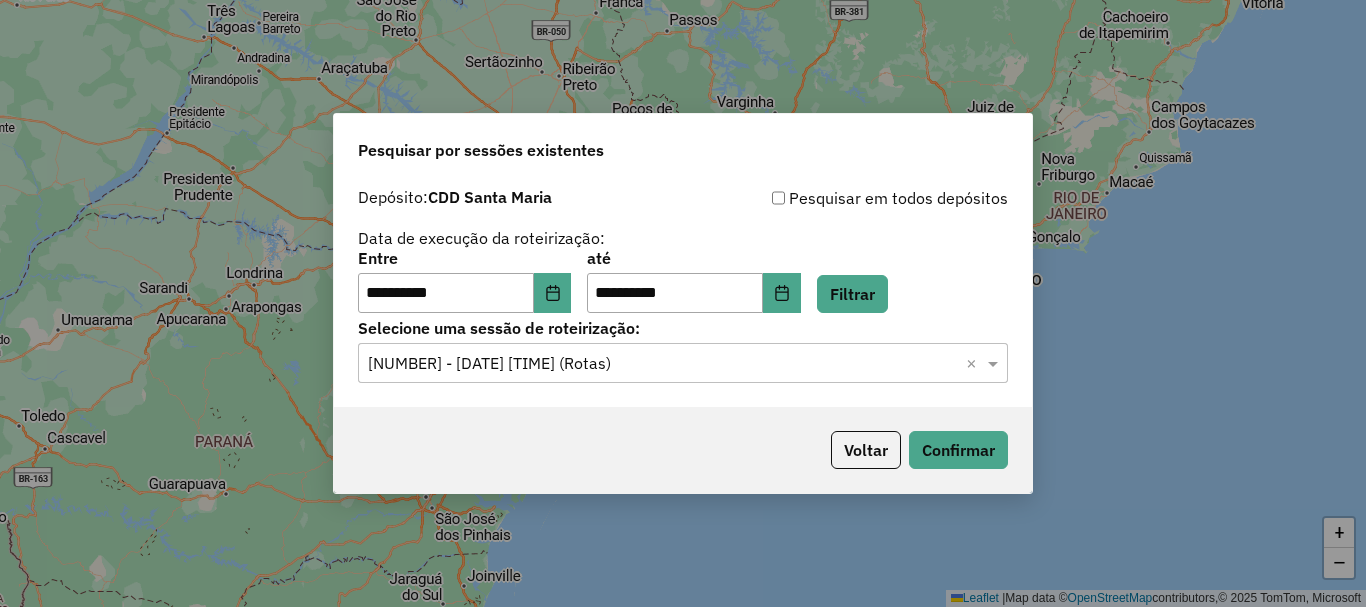 click on "Entre" 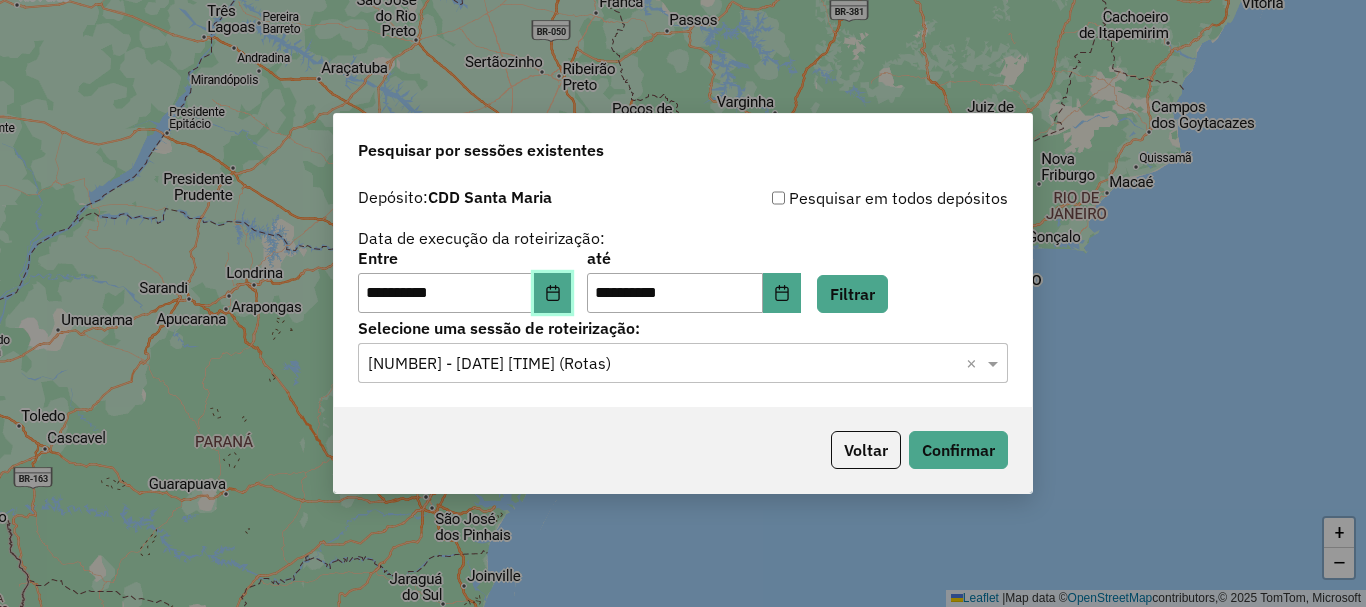 click at bounding box center [553, 293] 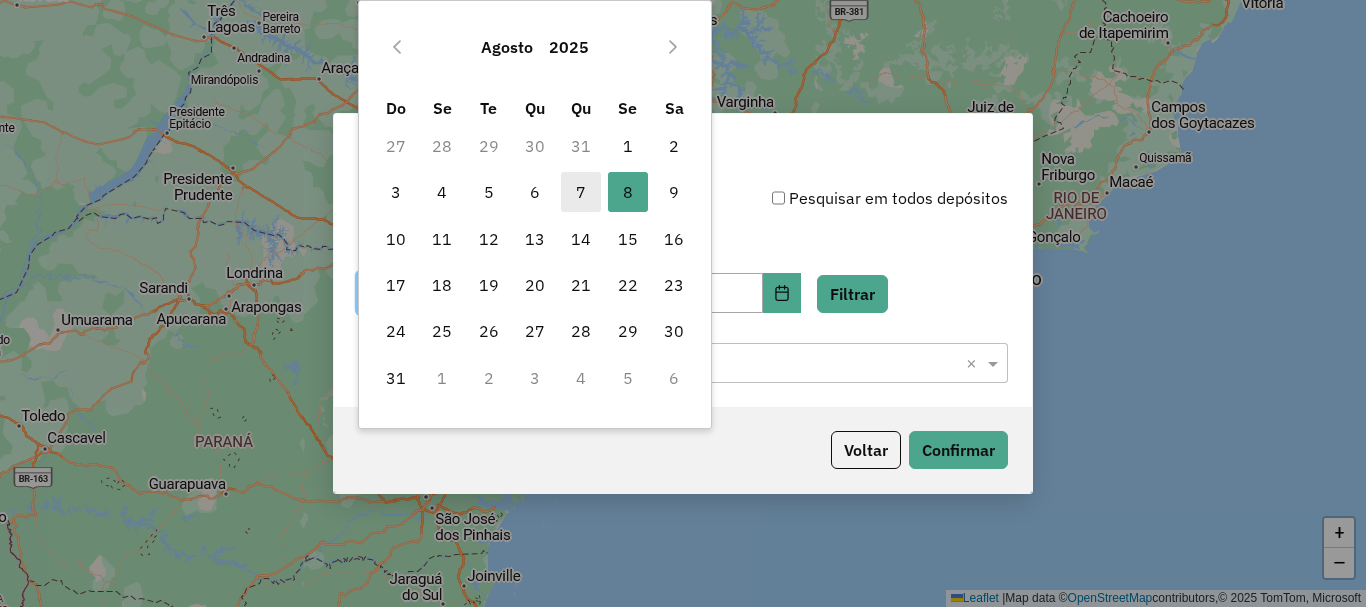 click on "7" at bounding box center (581, 192) 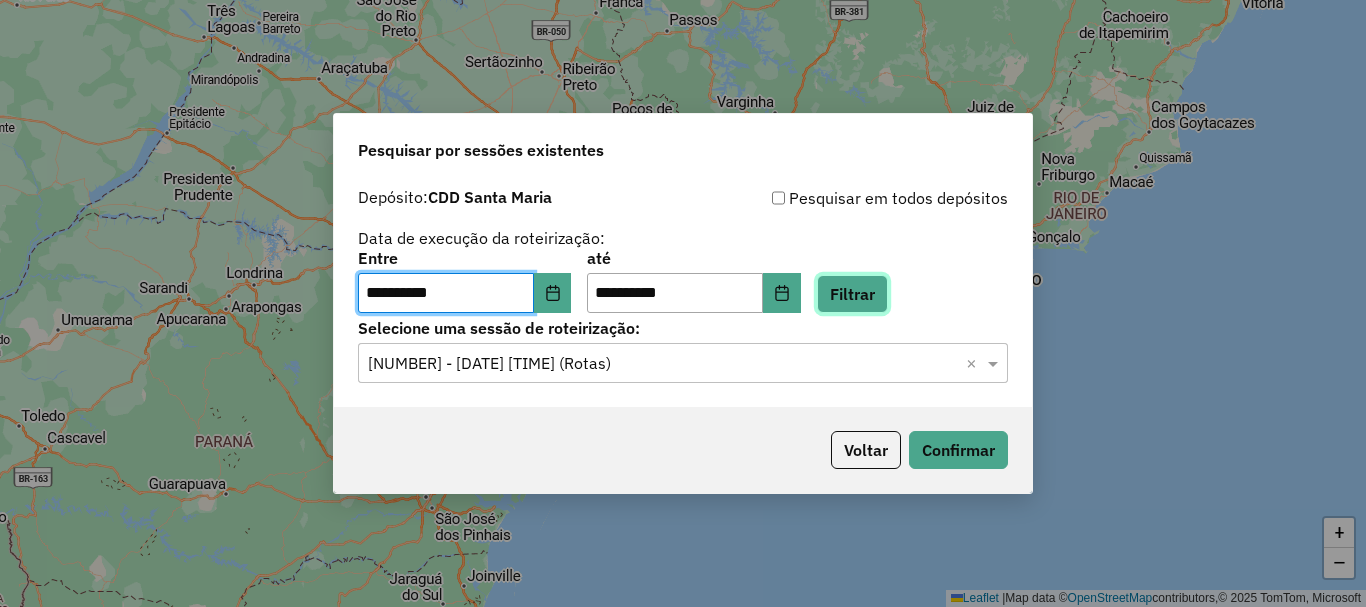 click on "Filtrar" 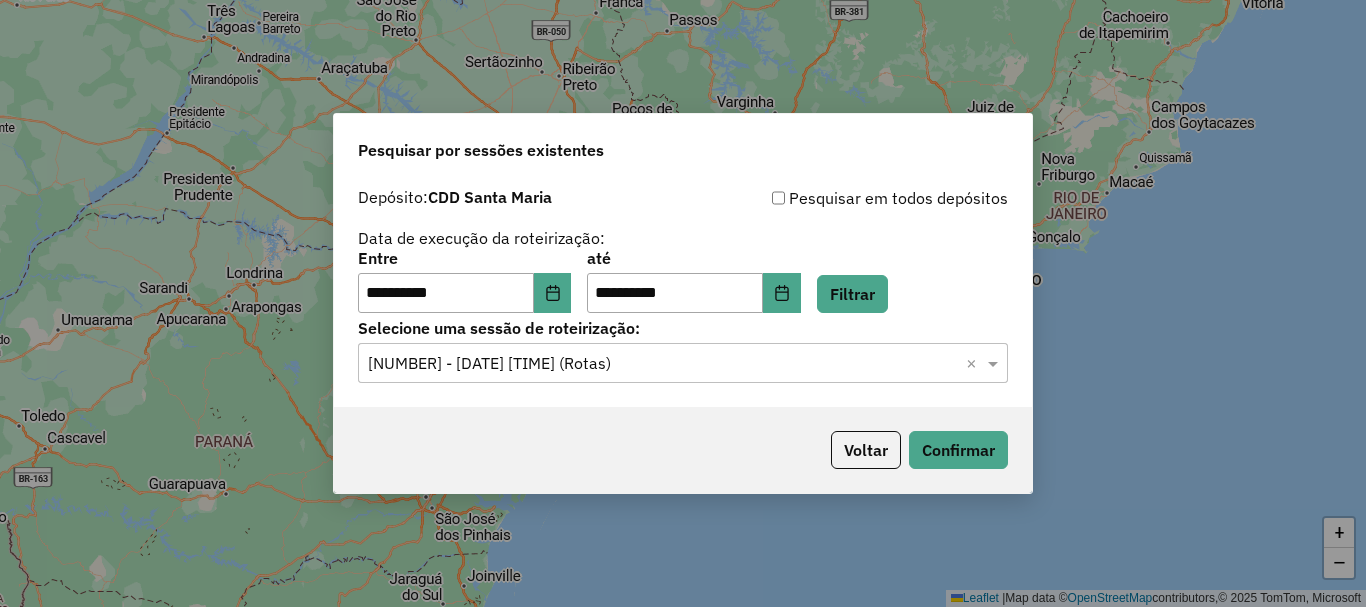 click 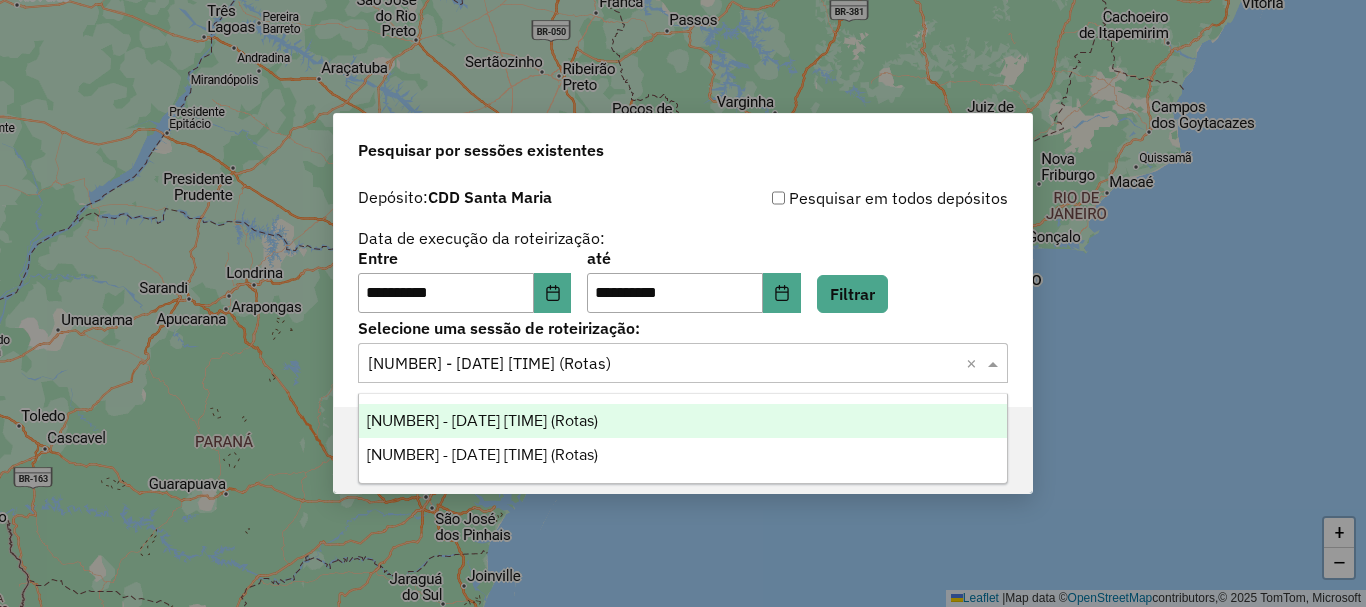 click on "1225490 - 07/08/2025 19:03 (Rotas)" at bounding box center [683, 421] 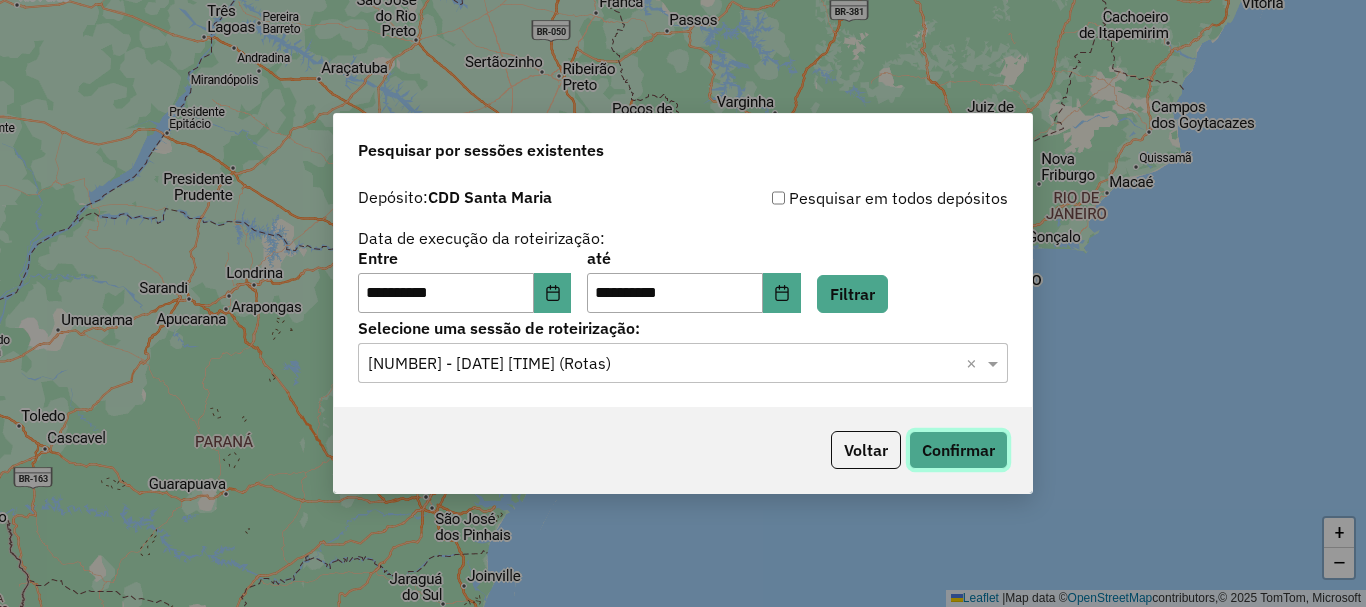 click on "Confirmar" 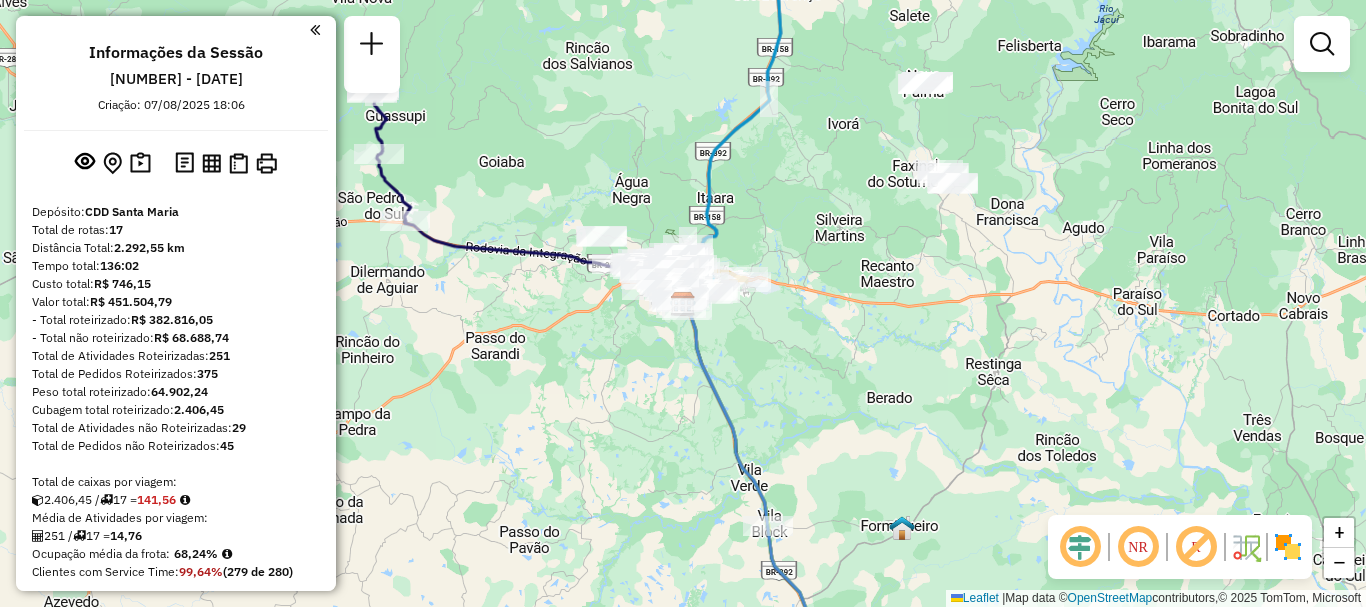 scroll, scrollTop: 0, scrollLeft: 0, axis: both 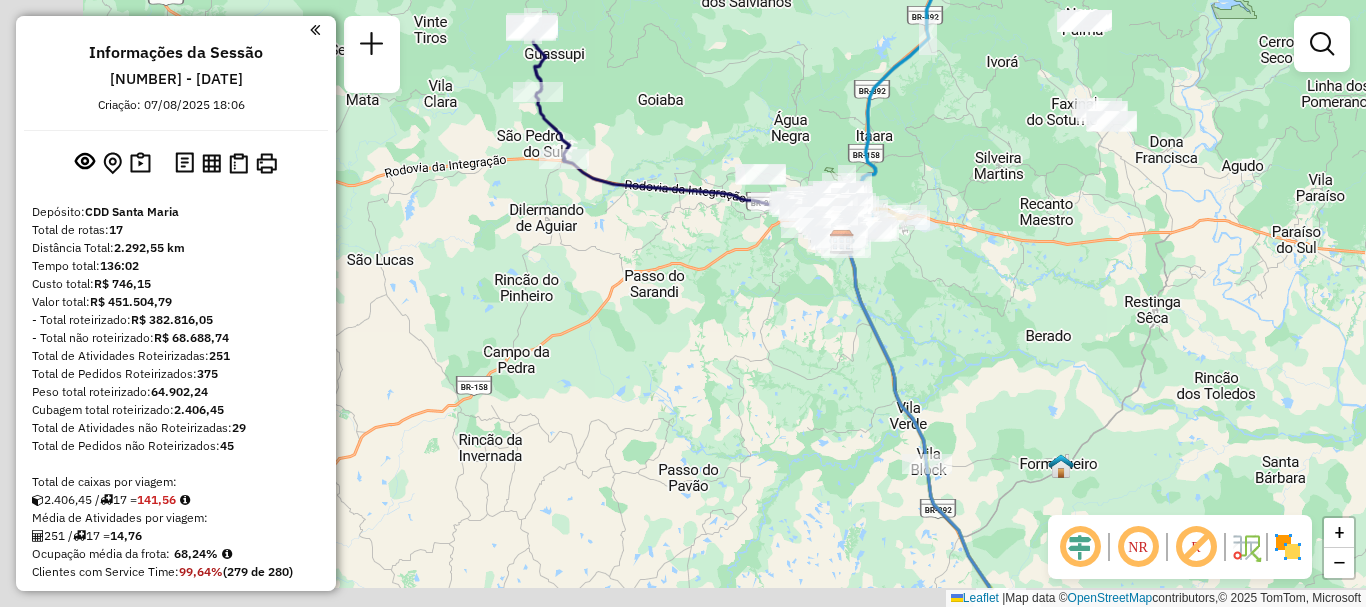 drag, startPoint x: 792, startPoint y: 272, endPoint x: 1016, endPoint y: 96, distance: 284.8719 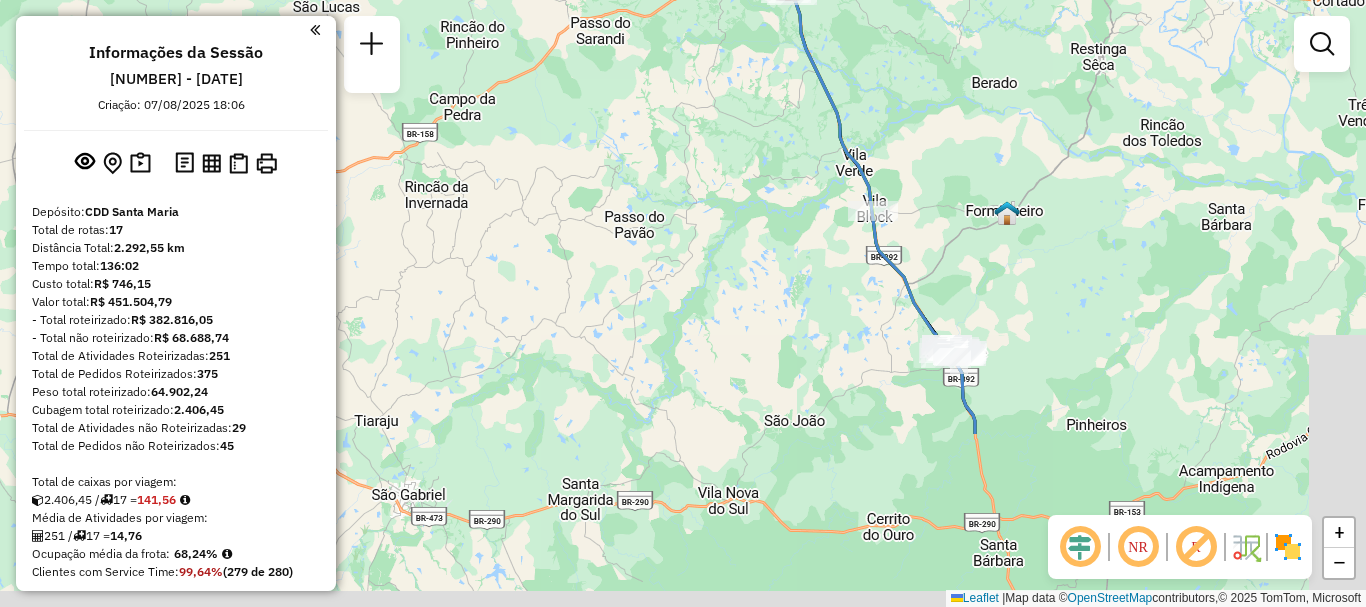 drag, startPoint x: 844, startPoint y: 272, endPoint x: 813, endPoint y: 243, distance: 42.44997 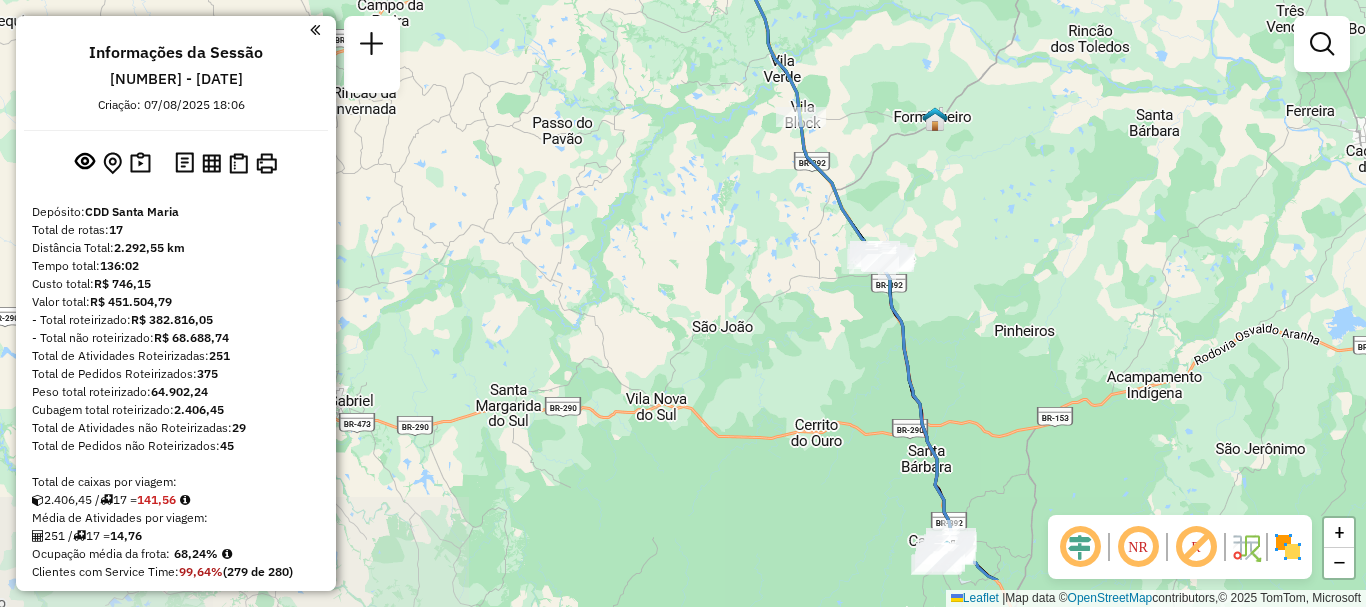 drag, startPoint x: 828, startPoint y: 304, endPoint x: 694, endPoint y: 86, distance: 255.8906 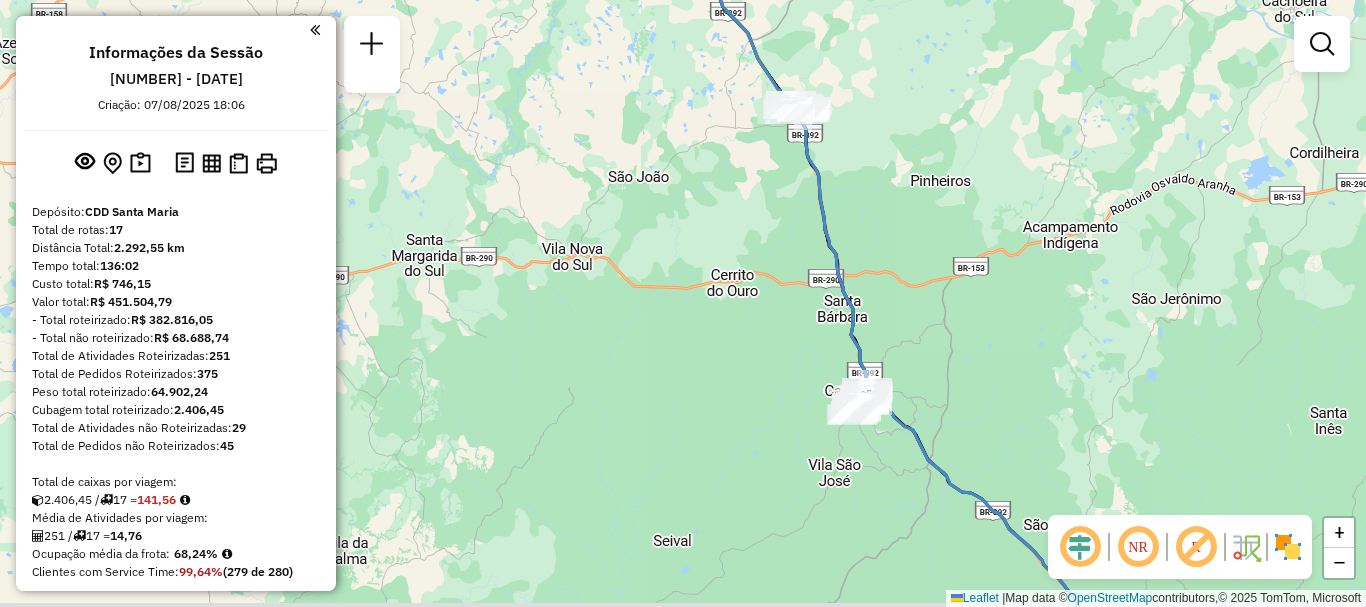 drag, startPoint x: 782, startPoint y: 275, endPoint x: 706, endPoint y: 147, distance: 148.86235 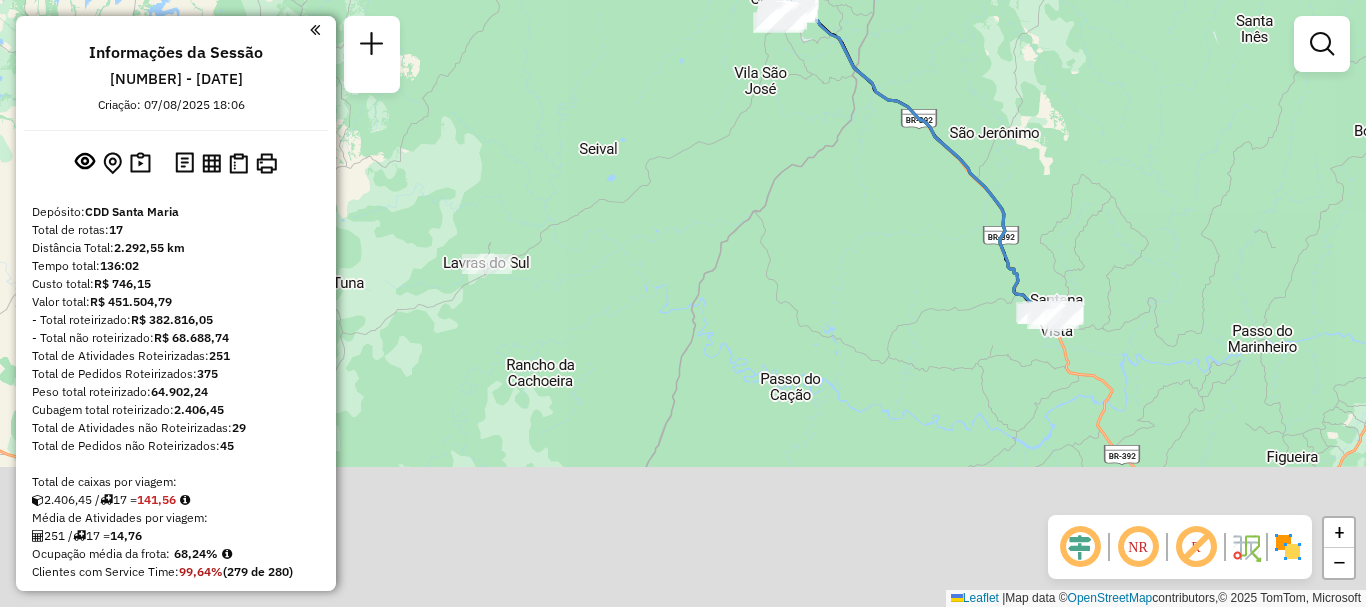 drag, startPoint x: 837, startPoint y: 380, endPoint x: 837, endPoint y: 116, distance: 264 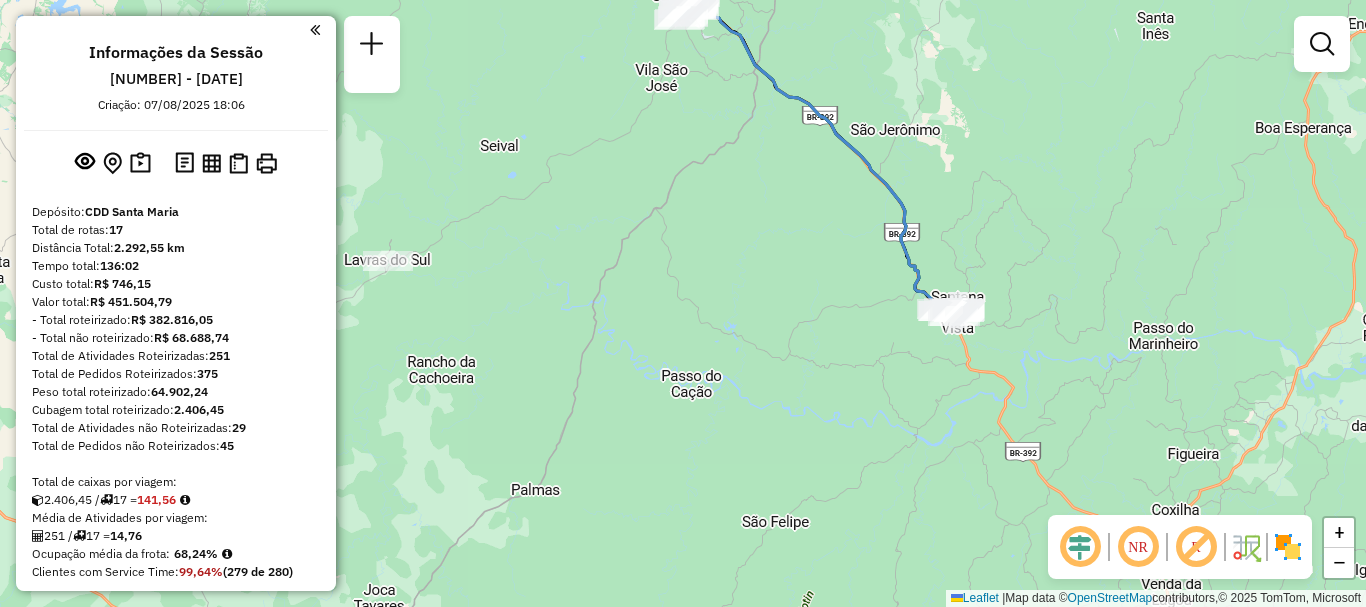 drag, startPoint x: 860, startPoint y: 231, endPoint x: 675, endPoint y: 199, distance: 187.74718 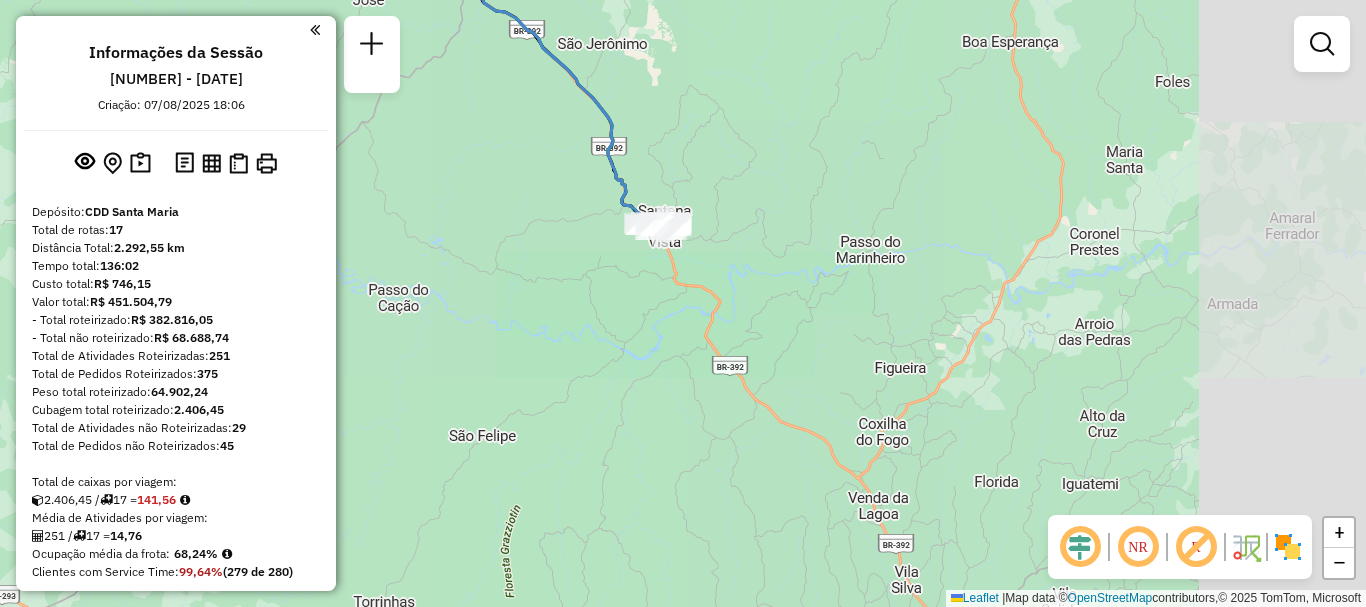 drag, startPoint x: 612, startPoint y: 165, endPoint x: 690, endPoint y: 431, distance: 277.2003 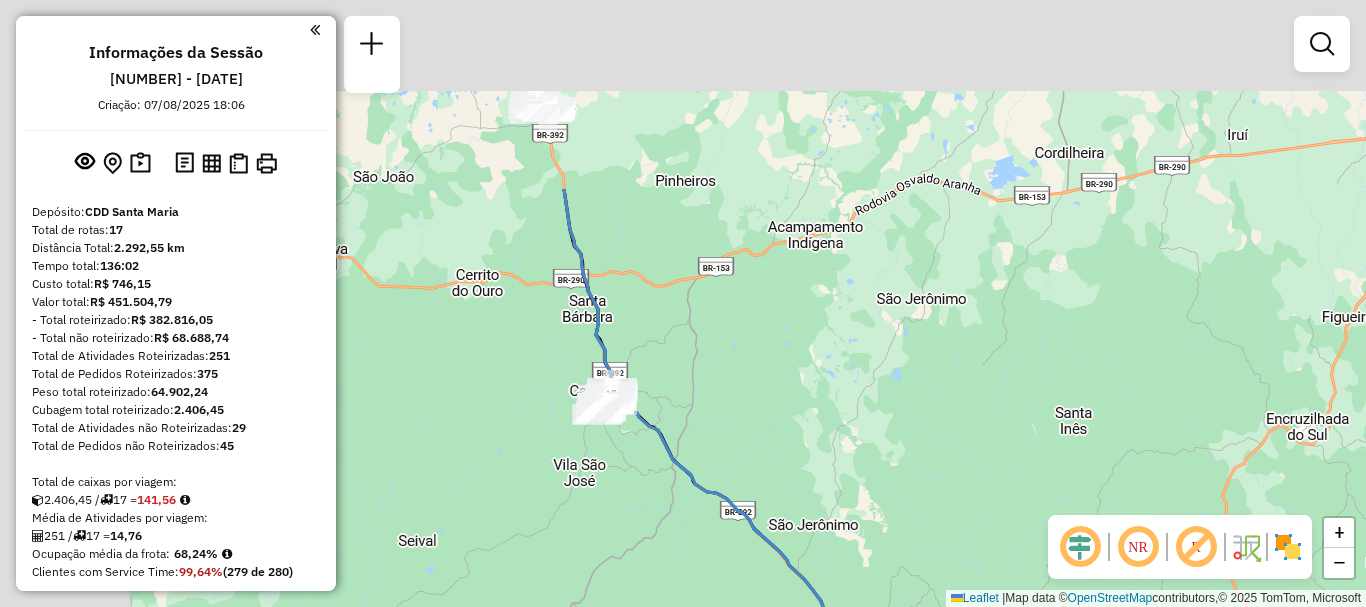 drag, startPoint x: 651, startPoint y: 253, endPoint x: 803, endPoint y: 503, distance: 292.5816 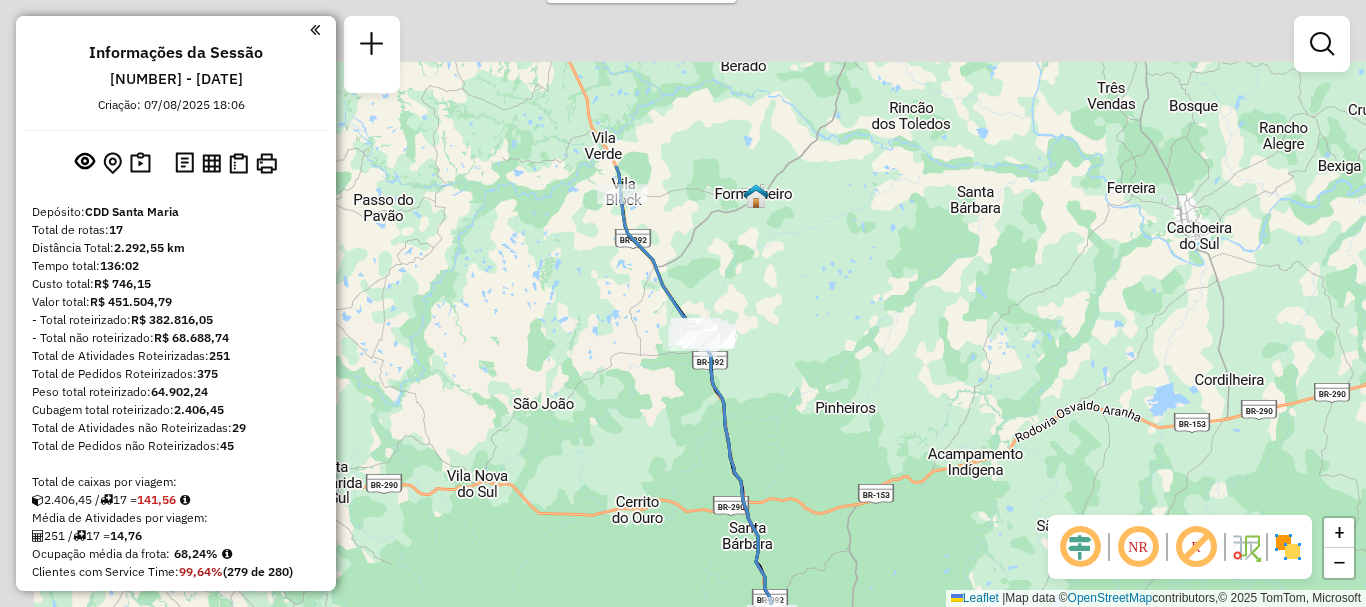 drag, startPoint x: 655, startPoint y: 356, endPoint x: 814, endPoint y: 590, distance: 282.9081 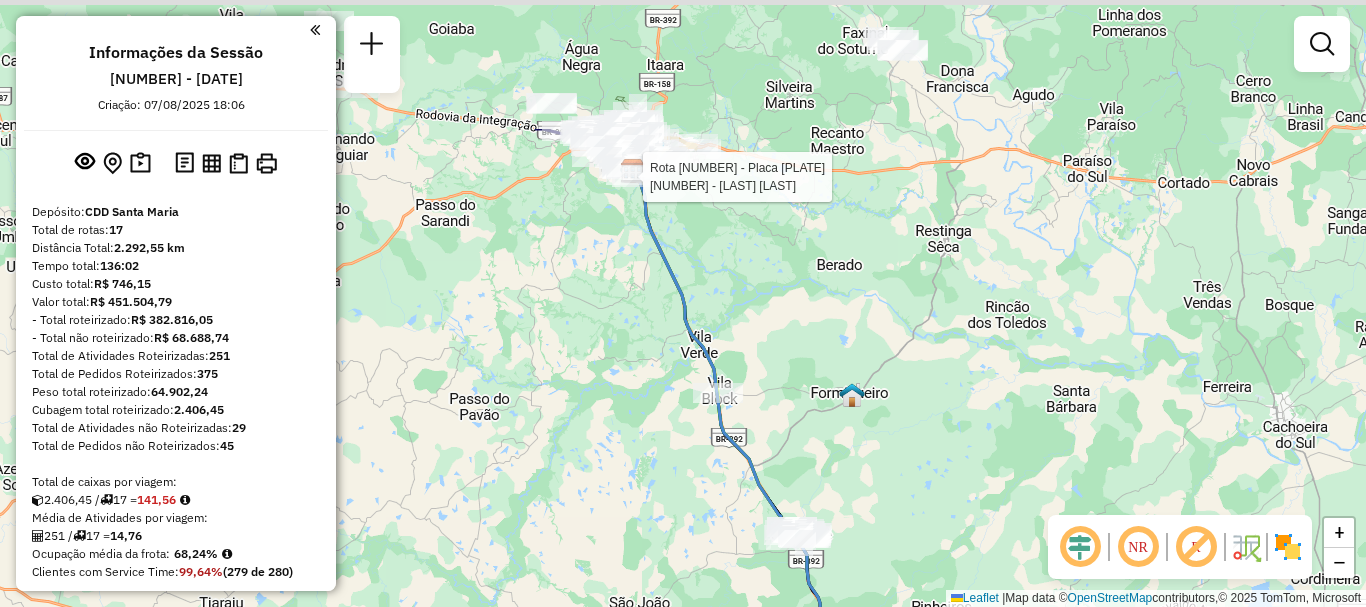drag, startPoint x: 704, startPoint y: 323, endPoint x: 721, endPoint y: 388, distance: 67.18631 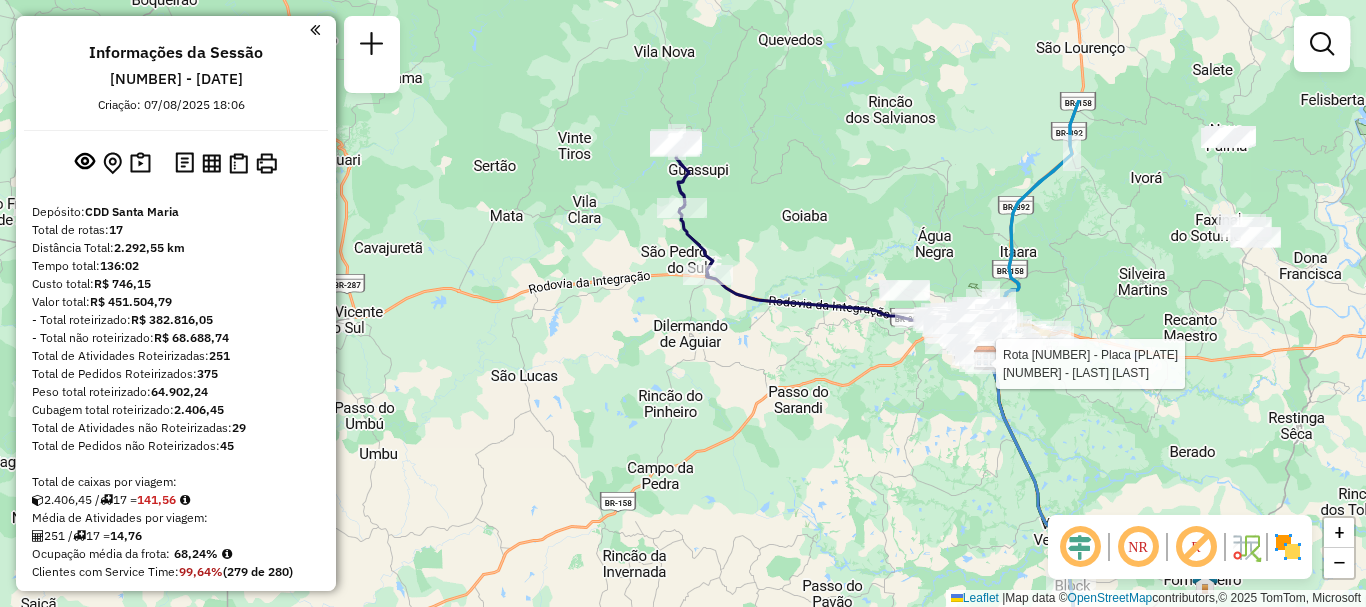 drag, startPoint x: 658, startPoint y: 301, endPoint x: 977, endPoint y: 556, distance: 408.3944 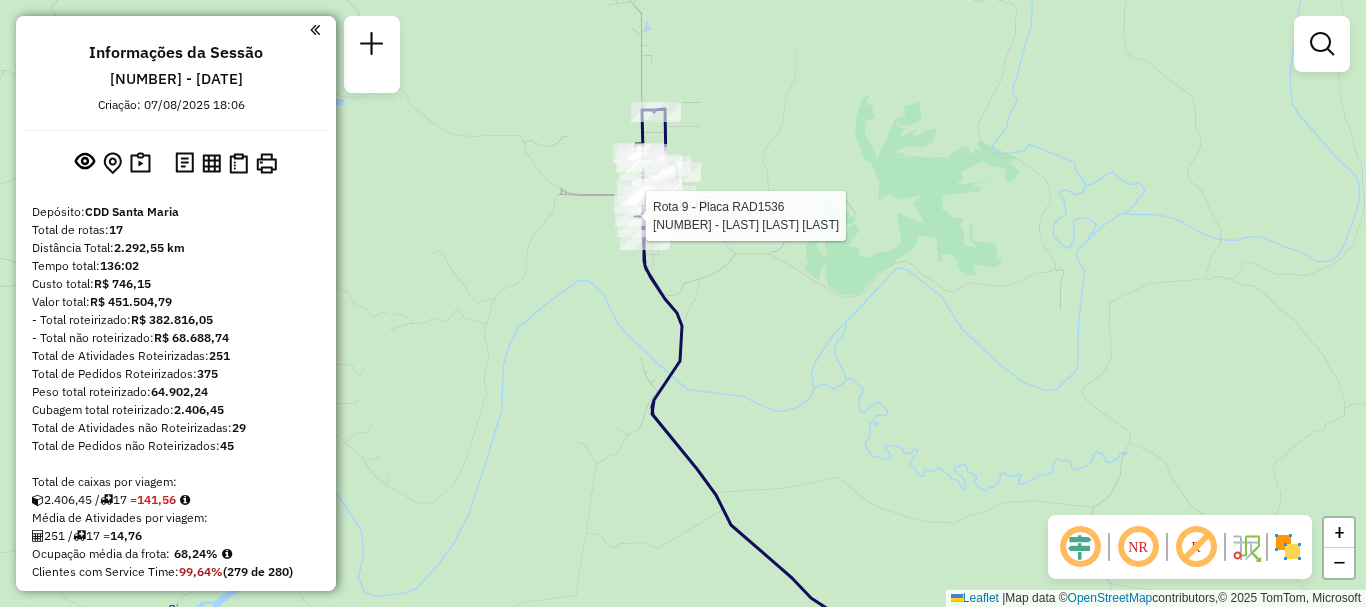select on "**********" 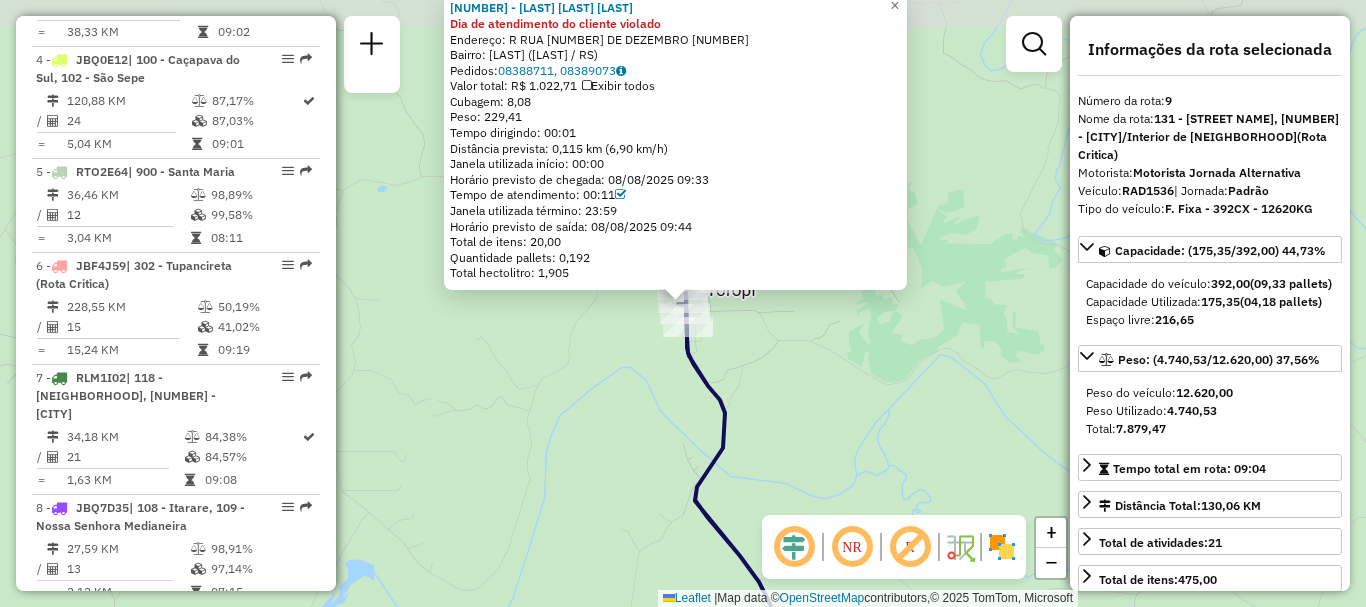 scroll, scrollTop: 1691, scrollLeft: 0, axis: vertical 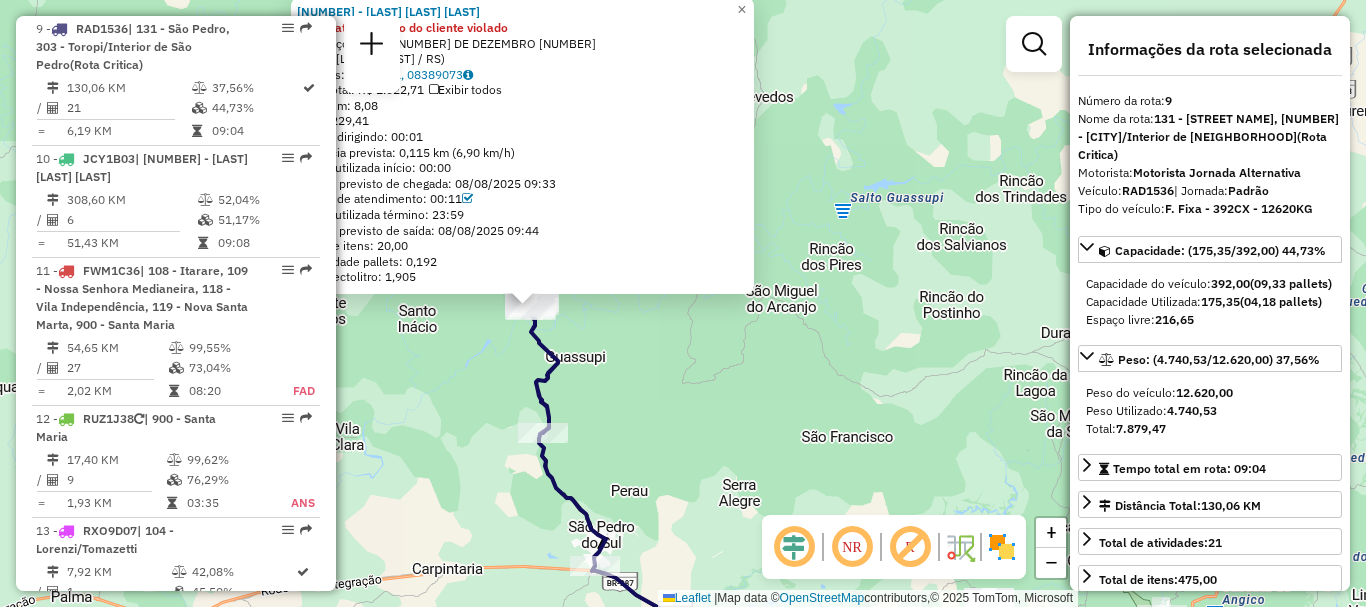 drag, startPoint x: 967, startPoint y: 369, endPoint x: 585, endPoint y: 371, distance: 382.00525 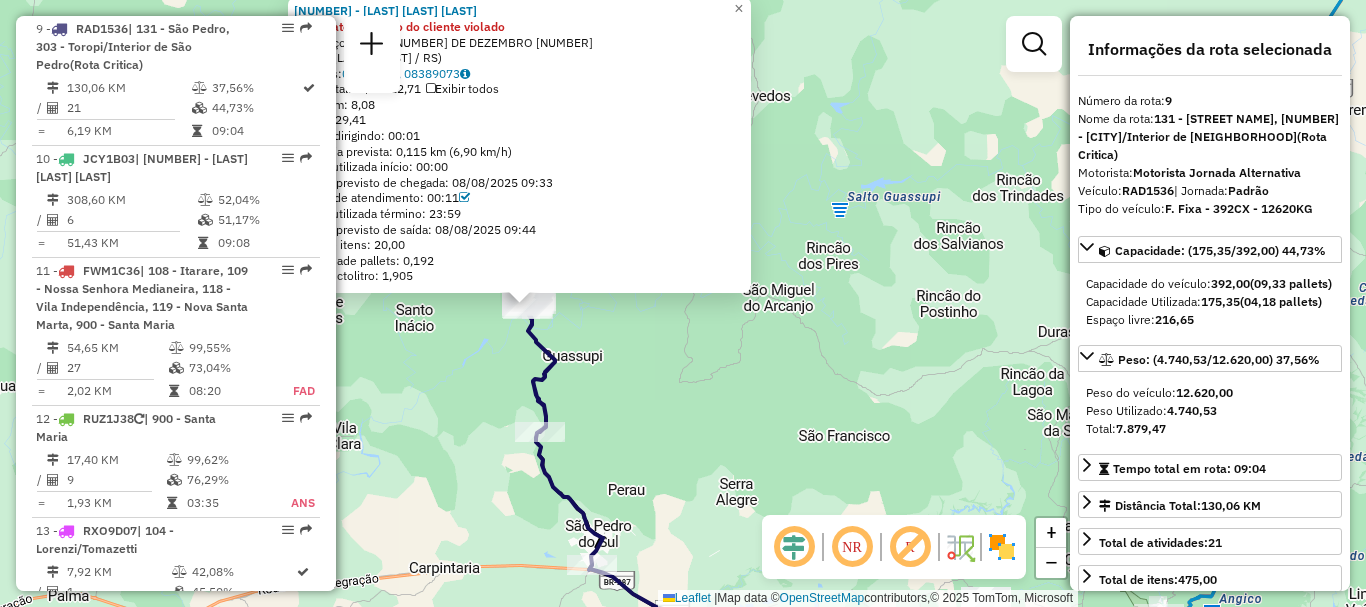 click on "19010954 - ANGELICA WOUTERS SCH Dia de atendimento do cliente violado  Endereço: R   RUA 28 DE DEZEMBRO            501   Bairro: CENTRO (TOROPI / RS)   Pedidos:  08388711, 08389073   Valor total: R$ 1.022,71   Exibir todos   Cubagem: 8,08  Peso: 229,41  Tempo dirigindo: 00:01   Distância prevista: 0,115 km (6,90 km/h)   Janela utilizada início: 00:00   Horário previsto de chegada: 08/08/2025 09:33   Tempo de atendimento: 00:11   Janela utilizada término: 23:59   Horário previsto de saída: 08/08/2025 09:44   Total de itens: 20,00   Quantidade pallets: 0,192   Total hectolitro: 1,905  × Janela de atendimento Grade de atendimento Capacidade Transportadoras Veículos Cliente Pedidos  Rotas Selecione os dias de semana para filtrar as janelas de atendimento  Seg   Ter   Qua   Qui   Sex   Sáb   Dom  Informe o período da janela de atendimento: De: Até:  Filtrar exatamente a janela do cliente  Considerar janela de atendimento padrão  Selecione os dias de semana para filtrar as grades de atendimento  Seg  +" 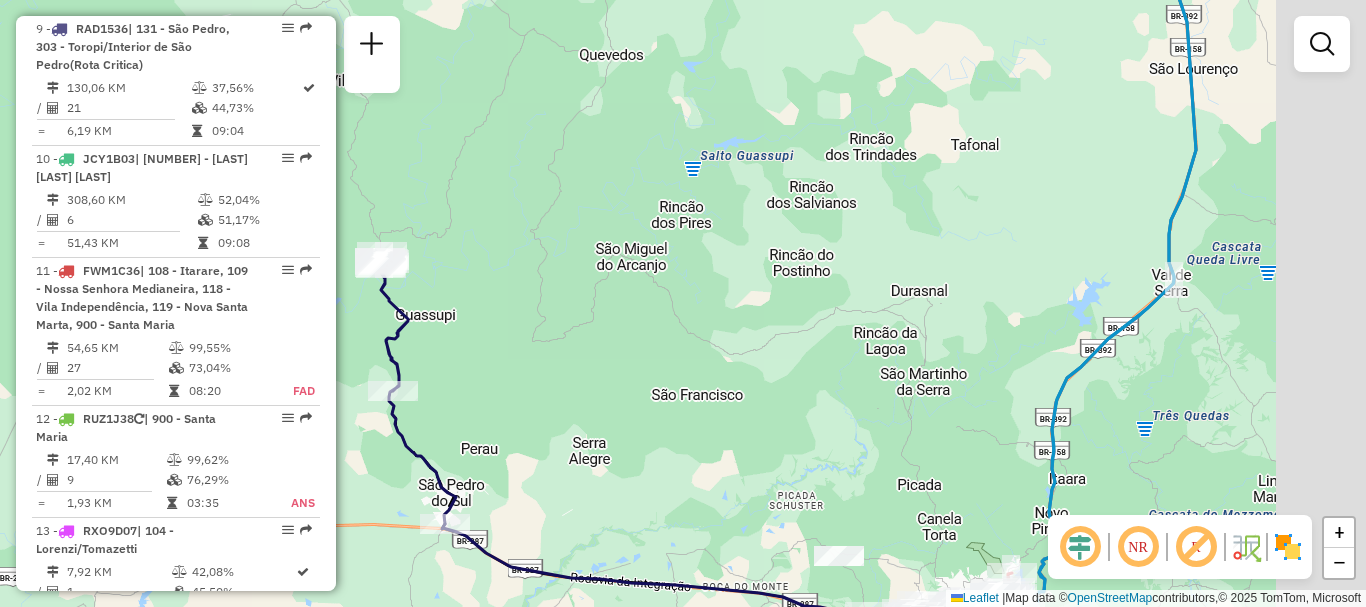 drag, startPoint x: 911, startPoint y: 371, endPoint x: 659, endPoint y: 230, distance: 288.76462 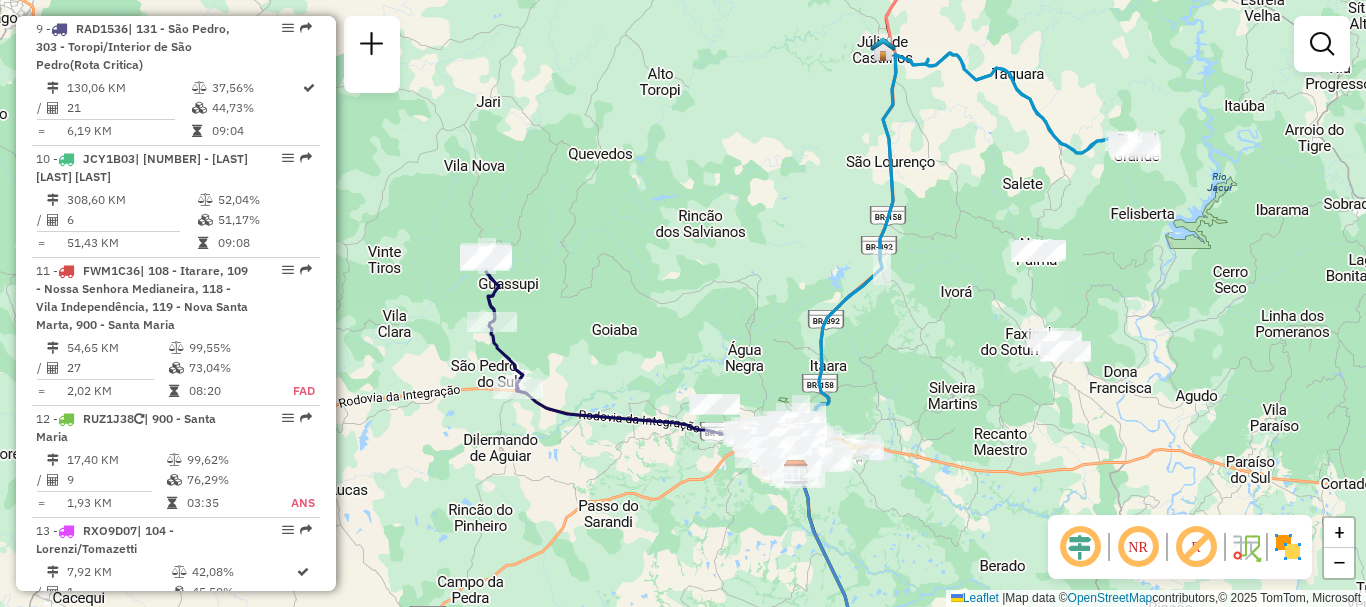 drag, startPoint x: 886, startPoint y: 404, endPoint x: 805, endPoint y: 303, distance: 129.46814 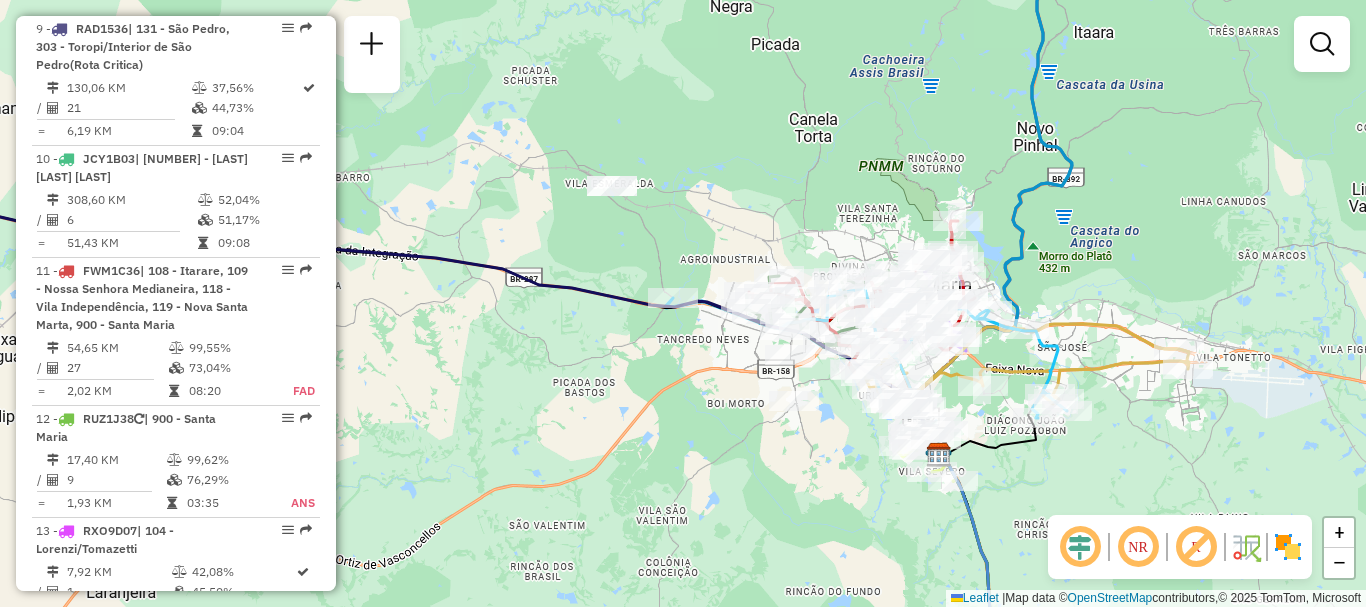 drag, startPoint x: 660, startPoint y: 209, endPoint x: 604, endPoint y: 135, distance: 92.800865 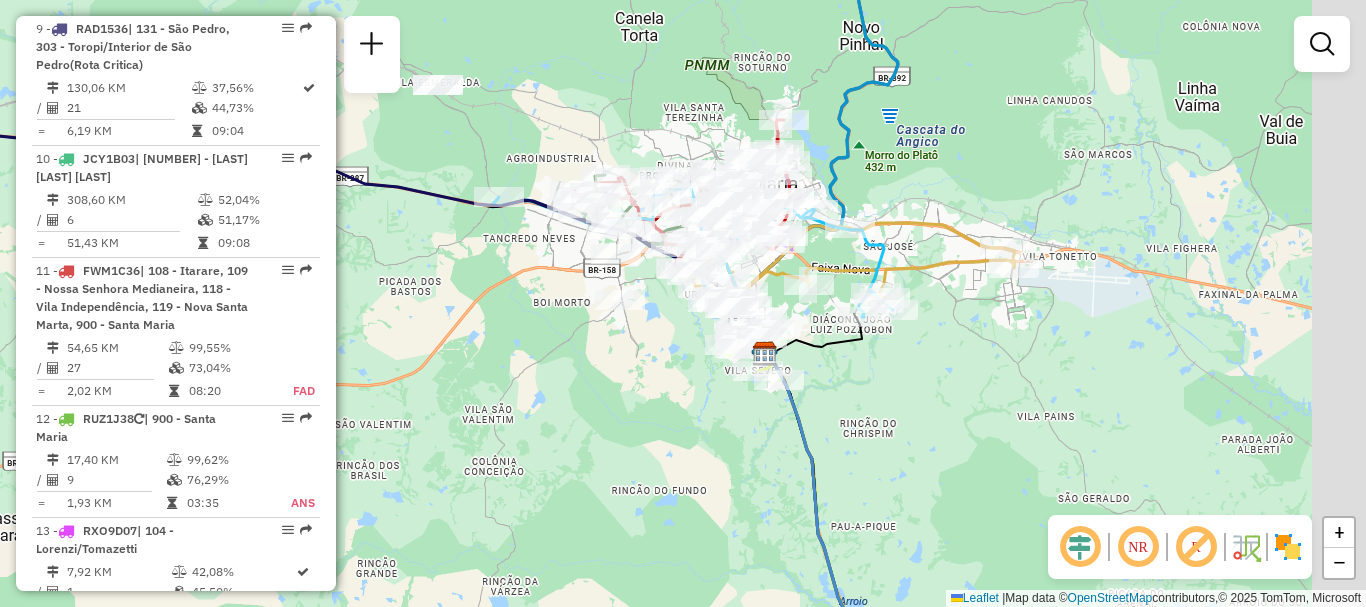 drag, startPoint x: 599, startPoint y: 189, endPoint x: 404, endPoint y: 78, distance: 224.37915 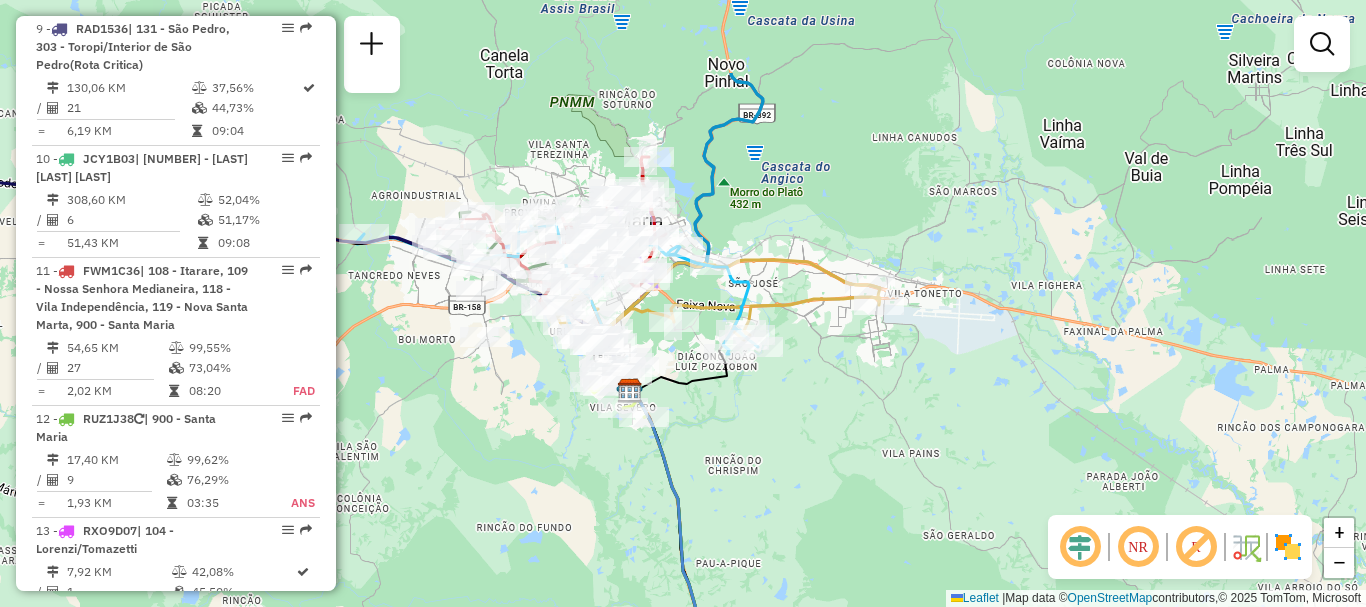 drag, startPoint x: 786, startPoint y: 313, endPoint x: 713, endPoint y: 446, distance: 151.71684 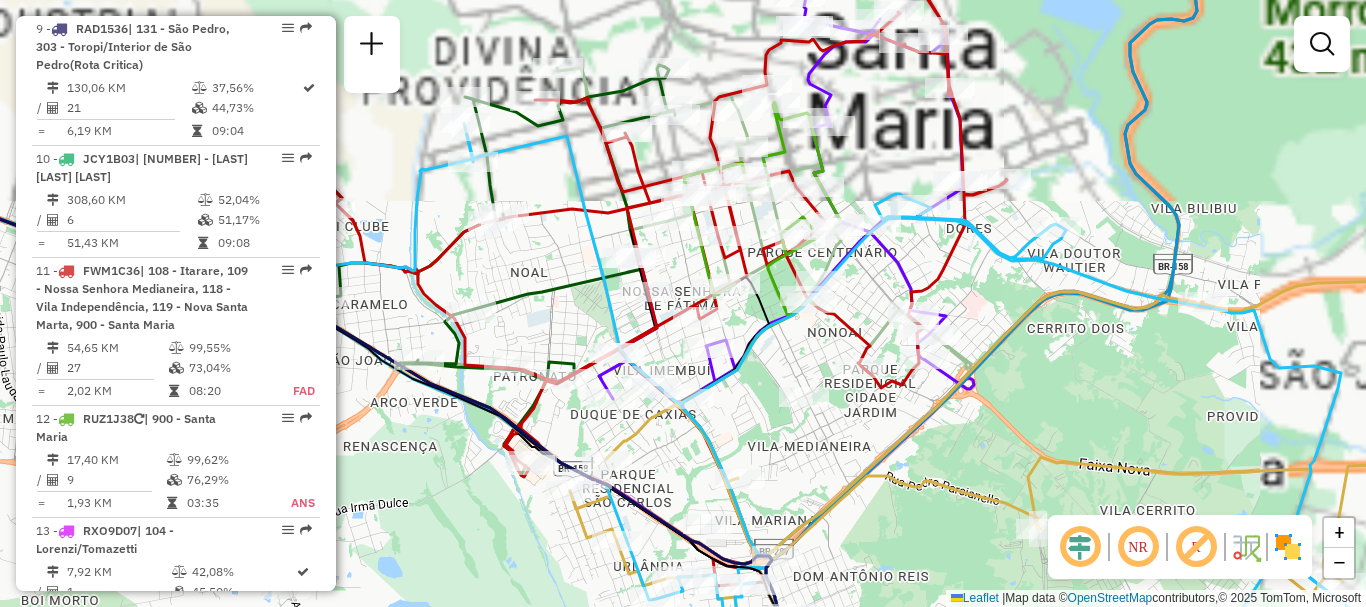 drag, startPoint x: 531, startPoint y: 277, endPoint x: 578, endPoint y: 271, distance: 47.38143 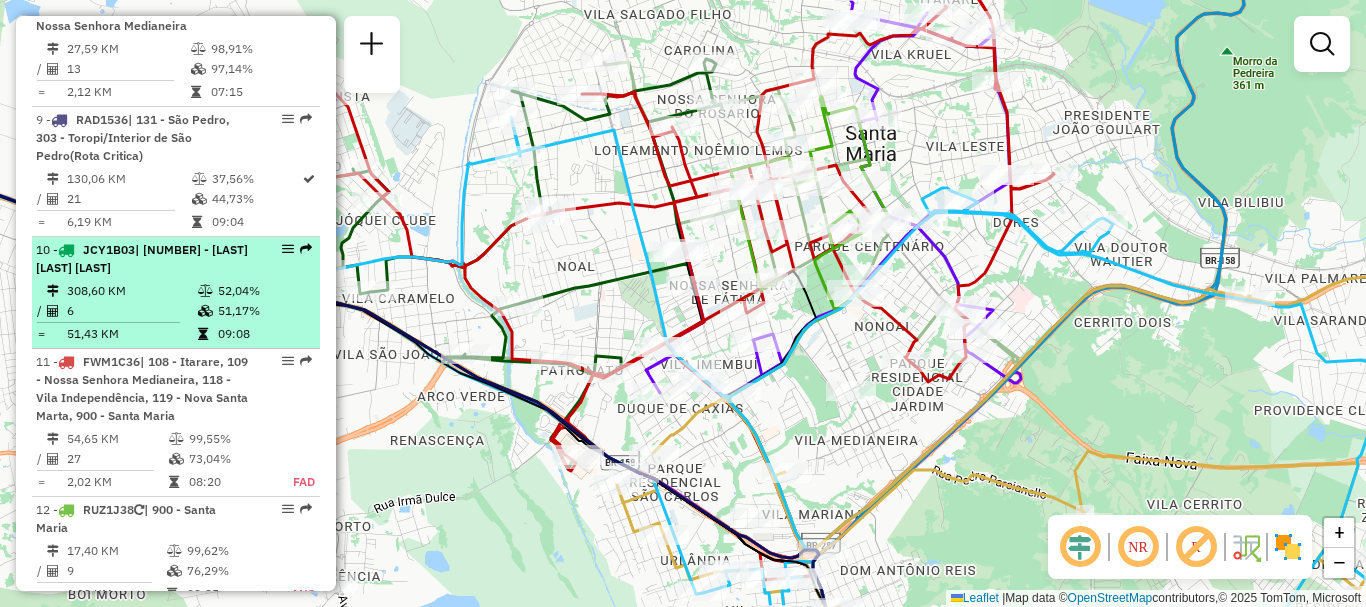 scroll, scrollTop: 1500, scrollLeft: 0, axis: vertical 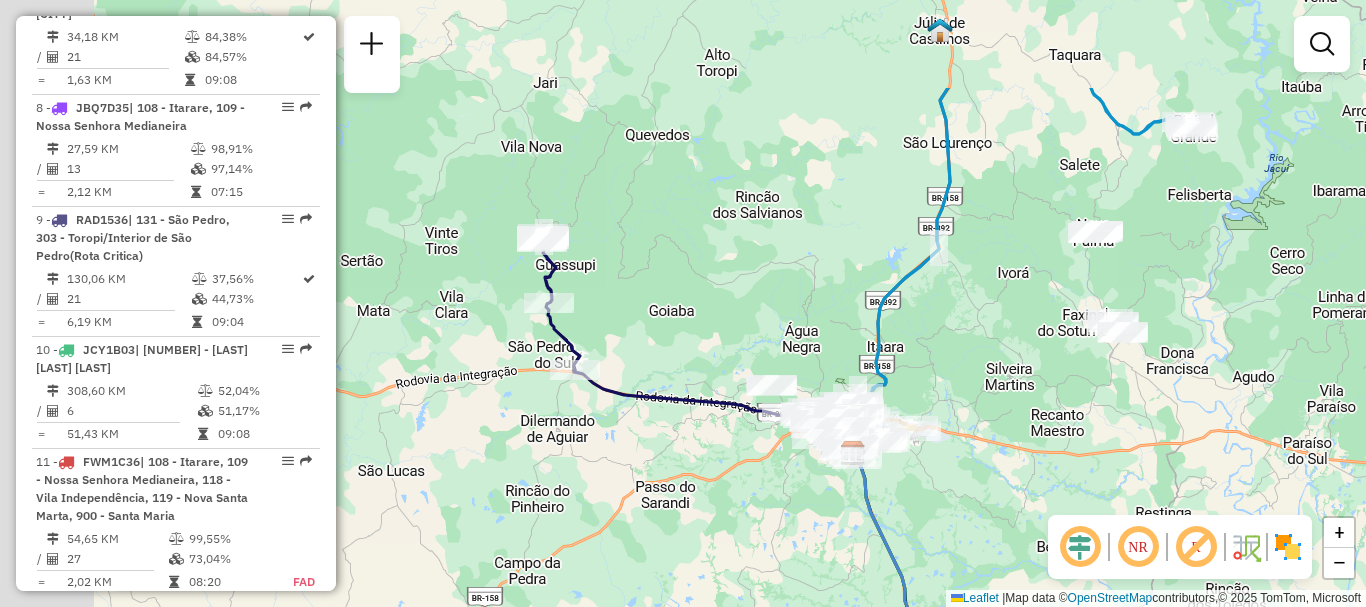 drag, startPoint x: 719, startPoint y: 164, endPoint x: 1086, endPoint y: 337, distance: 405.73145 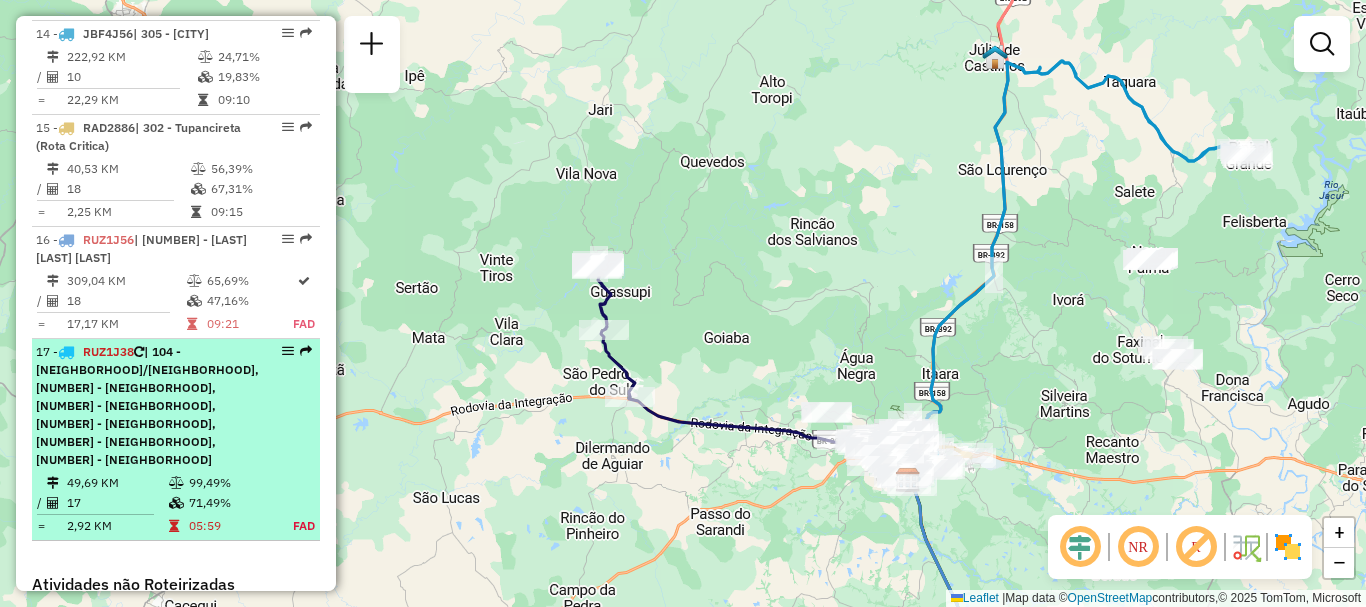 scroll, scrollTop: 2400, scrollLeft: 0, axis: vertical 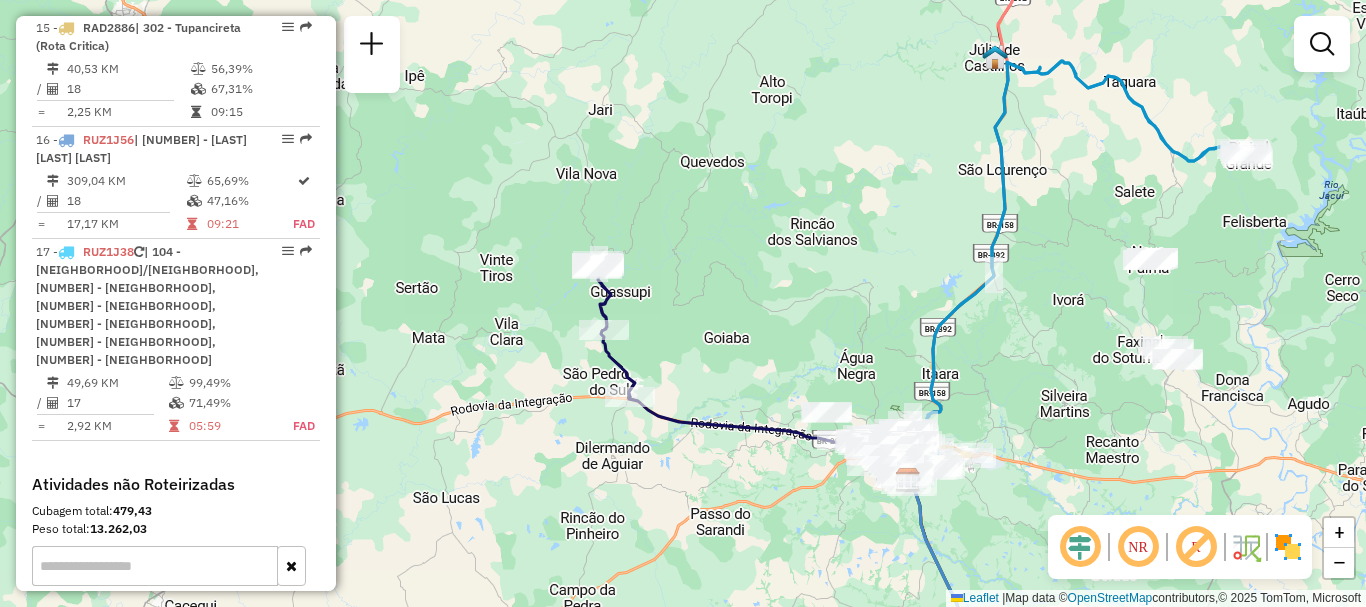 drag, startPoint x: 685, startPoint y: 320, endPoint x: 422, endPoint y: 187, distance: 294.71683 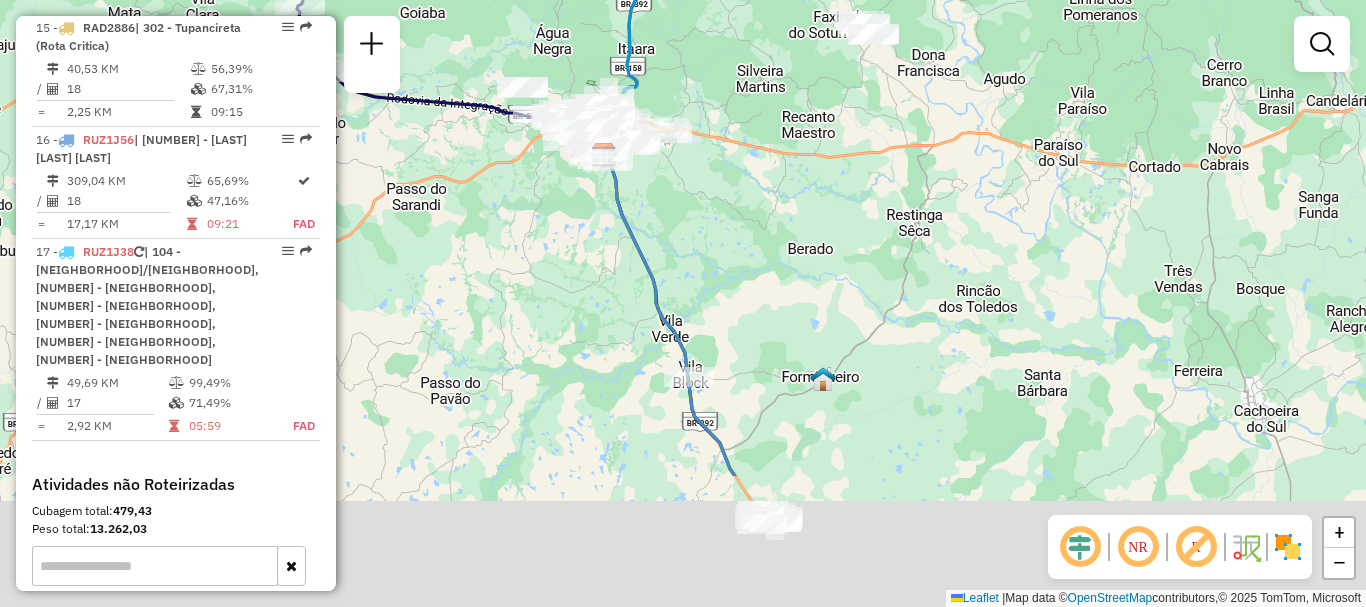drag, startPoint x: 702, startPoint y: 384, endPoint x: 707, endPoint y: 357, distance: 27.45906 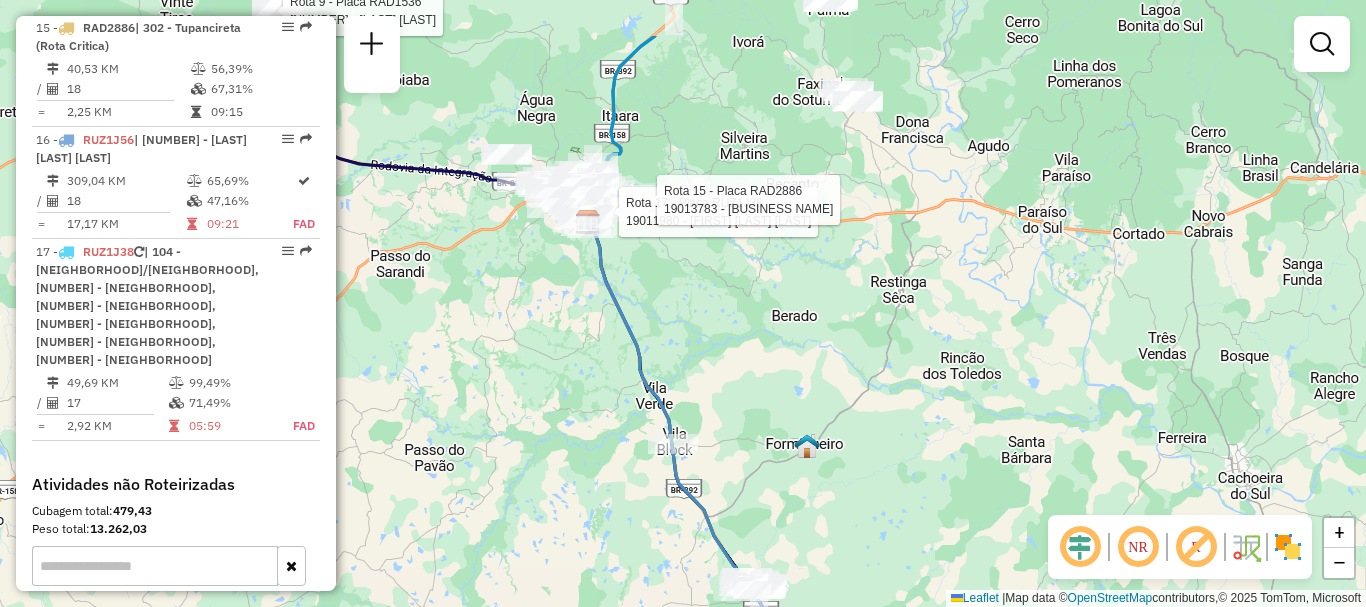 drag, startPoint x: 719, startPoint y: 391, endPoint x: 707, endPoint y: 491, distance: 100.71743 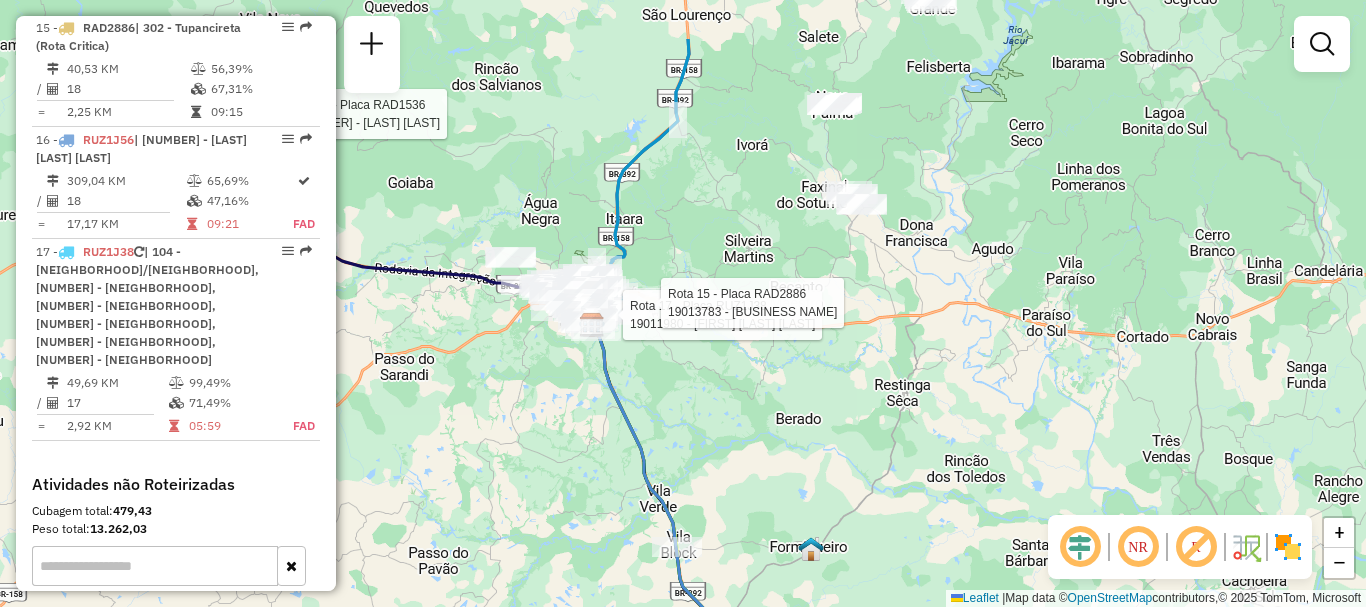 drag, startPoint x: 723, startPoint y: 374, endPoint x: 723, endPoint y: 392, distance: 18 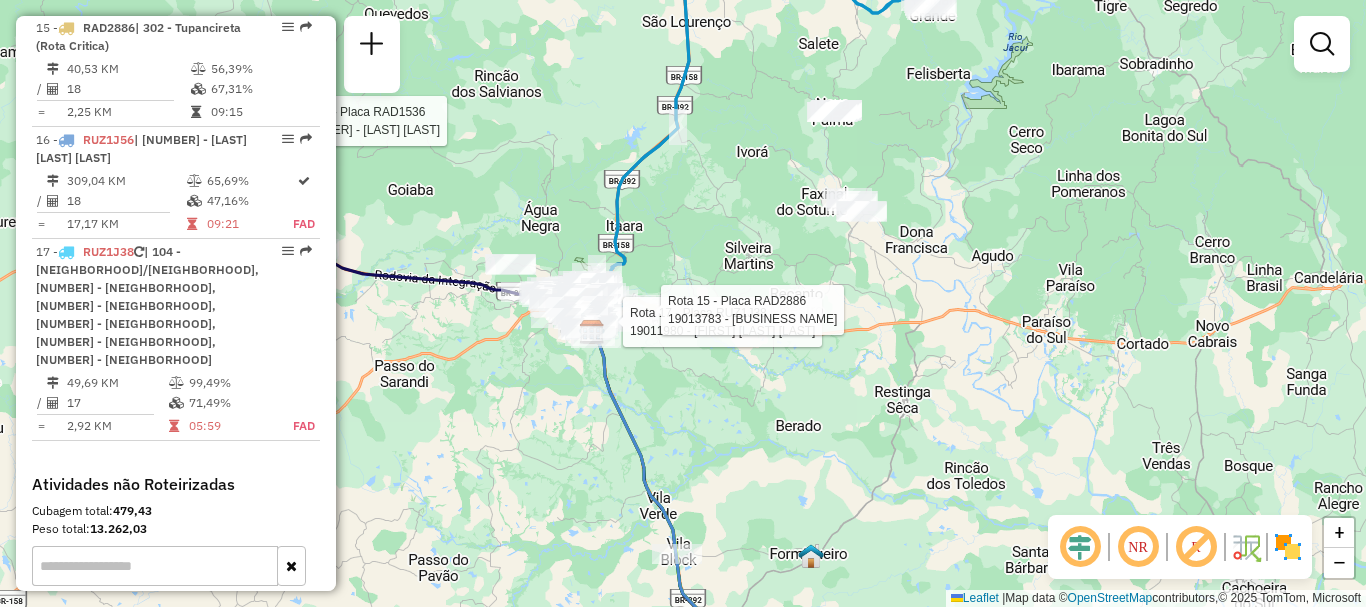 click on "Rota 9 - Placa RAD1536  19014263 - MERCADO GAIS Rota 17 - Placa RUZ1J38  19011980 - AELTON DA ROSA SILVA Rota 15 - Placa RAD2886  19013783 - KIOSKI MAMA KILLA Janela de atendimento Grade de atendimento Capacidade Transportadoras Veículos Cliente Pedidos  Rotas Selecione os dias de semana para filtrar as janelas de atendimento  Seg   Ter   Qua   Qui   Sex   Sáb   Dom  Informe o período da janela de atendimento: De: Até:  Filtrar exatamente a janela do cliente  Considerar janela de atendimento padrão  Selecione os dias de semana para filtrar as grades de atendimento  Seg   Ter   Qua   Qui   Sex   Sáb   Dom   Considerar clientes sem dia de atendimento cadastrado  Clientes fora do dia de atendimento selecionado Filtrar as atividades entre os valores definidos abaixo:  Peso mínimo:   Peso máximo:   Cubagem mínima:   Cubagem máxima:   De:   Até:  Filtrar as atividades entre o tempo de atendimento definido abaixo:  De:   Até:   Considerar capacidade total dos clientes não roteirizados Transportadora: +" 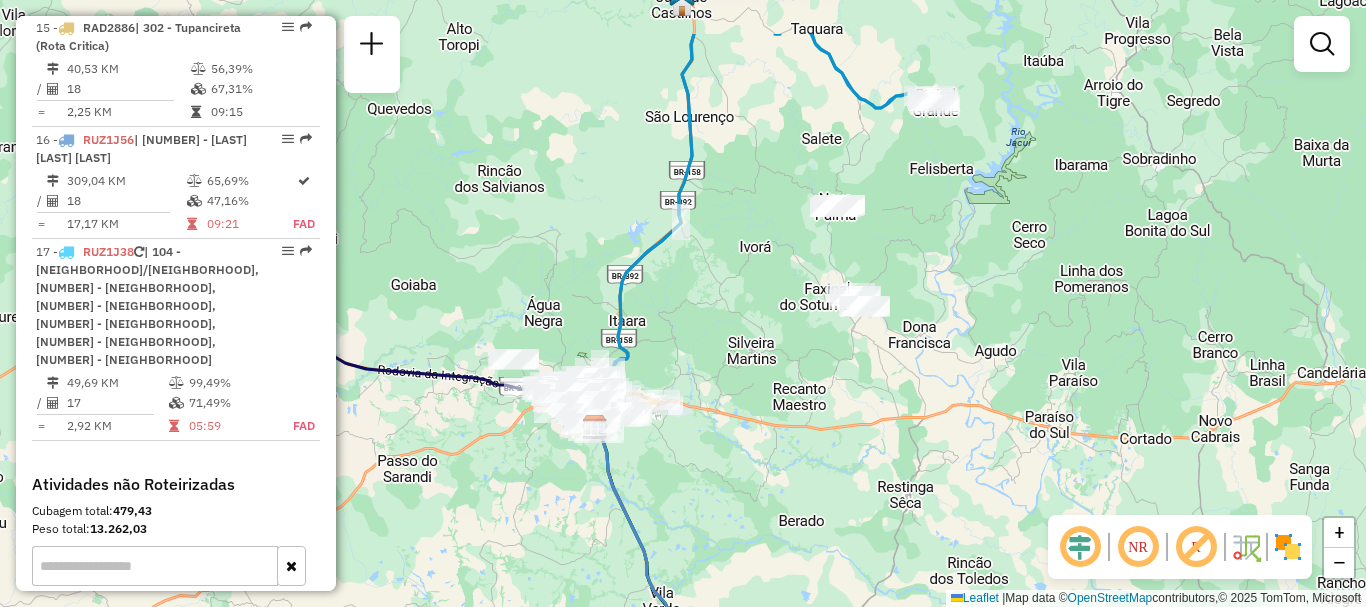 drag, startPoint x: 701, startPoint y: 305, endPoint x: 704, endPoint y: 317, distance: 12.369317 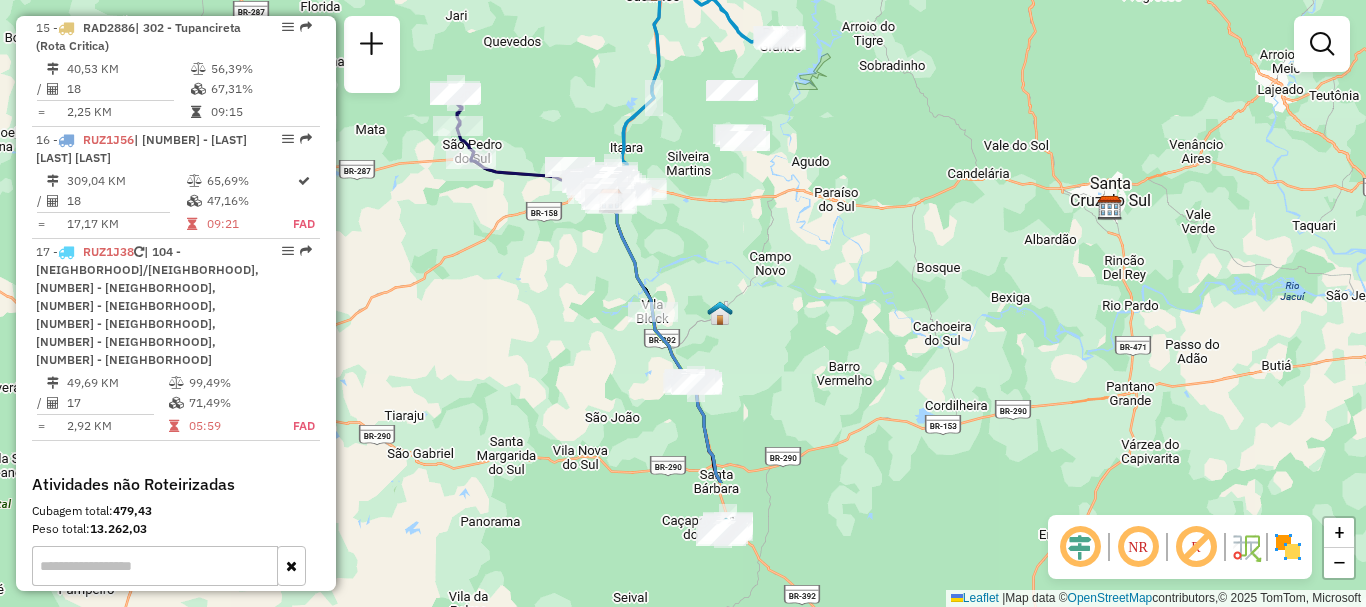 drag, startPoint x: 618, startPoint y: 391, endPoint x: 652, endPoint y: 207, distance: 187.11494 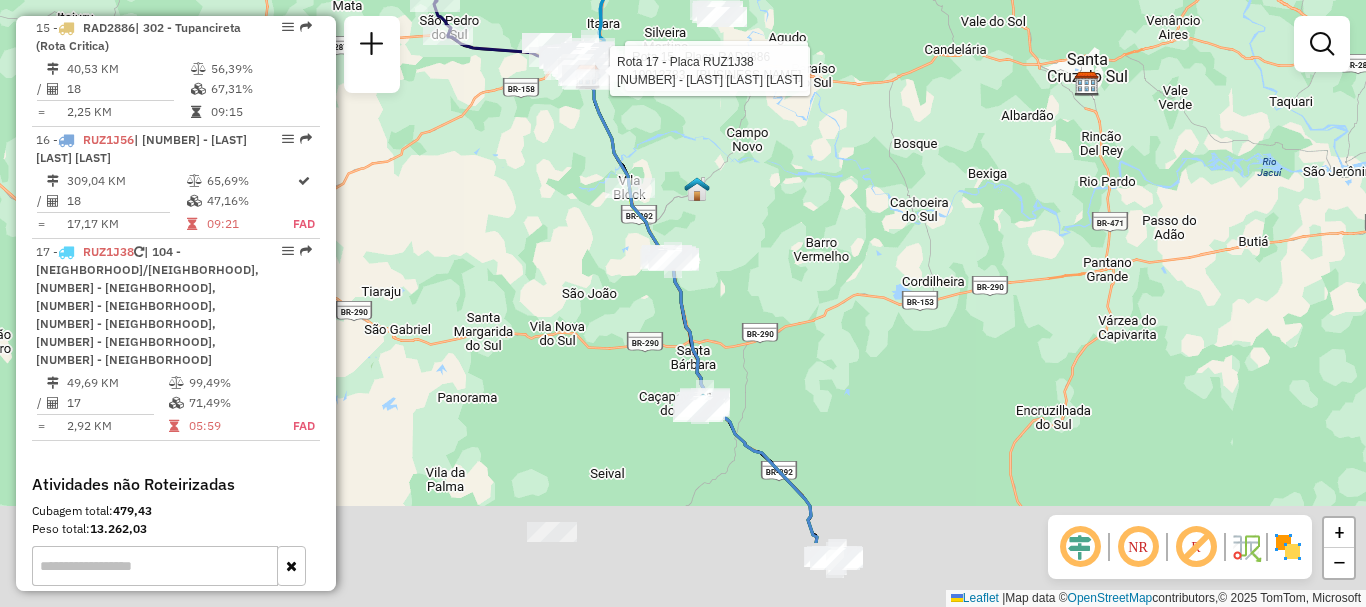 drag, startPoint x: 671, startPoint y: 355, endPoint x: 642, endPoint y: 212, distance: 145.91093 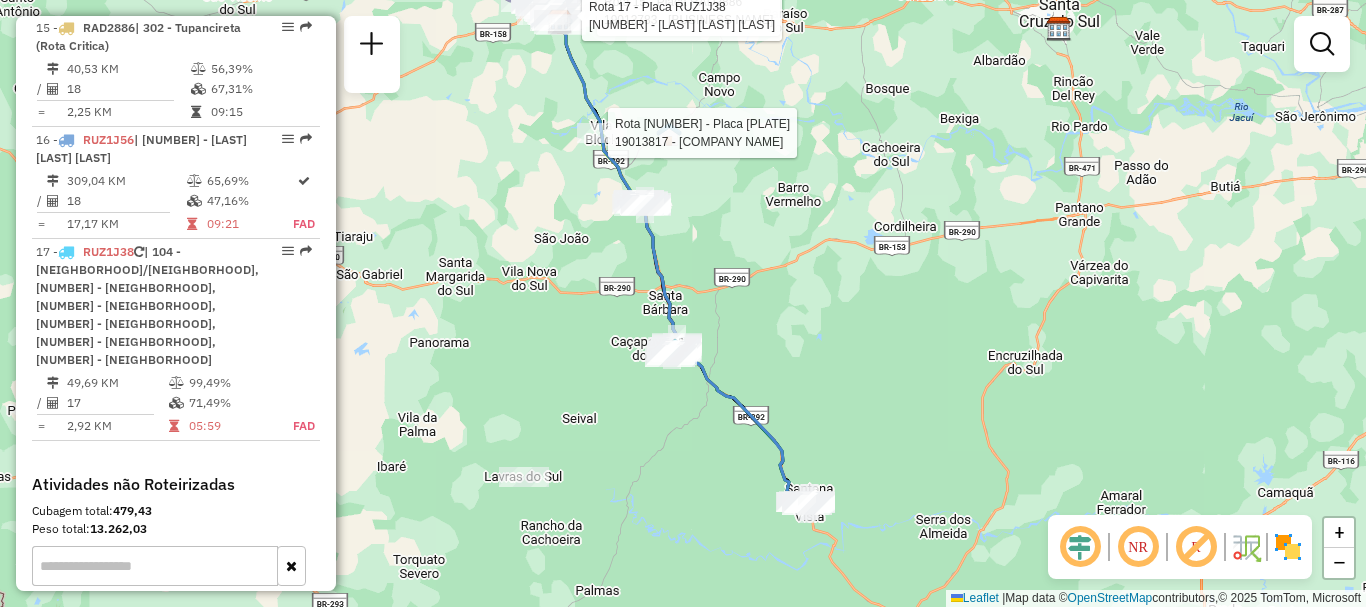drag, startPoint x: 635, startPoint y: 357, endPoint x: 642, endPoint y: 301, distance: 56.435802 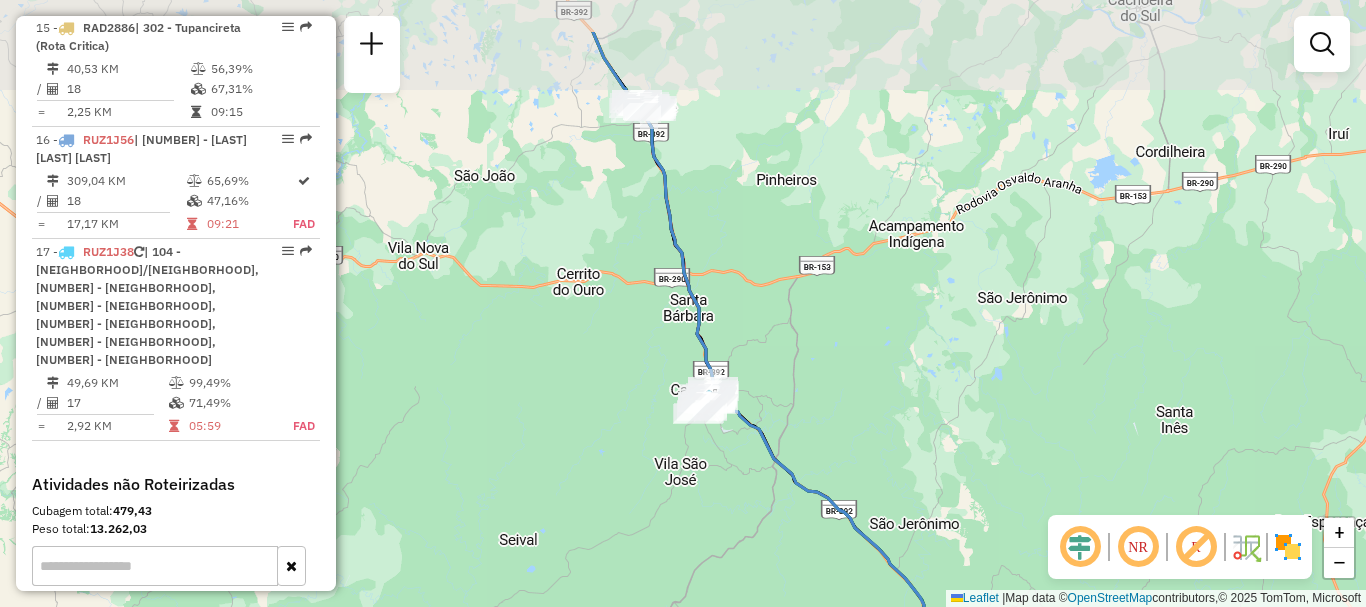 drag, startPoint x: 736, startPoint y: 192, endPoint x: 753, endPoint y: 286, distance: 95.524864 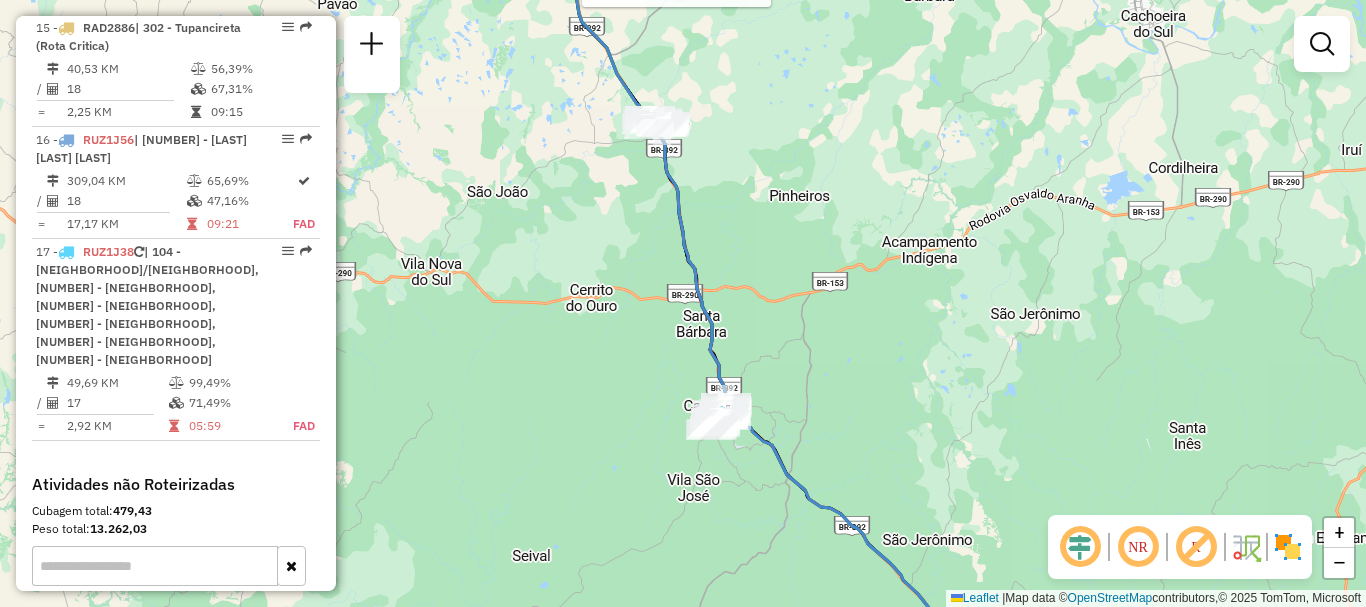 drag, startPoint x: 697, startPoint y: 191, endPoint x: 677, endPoint y: 372, distance: 182.10162 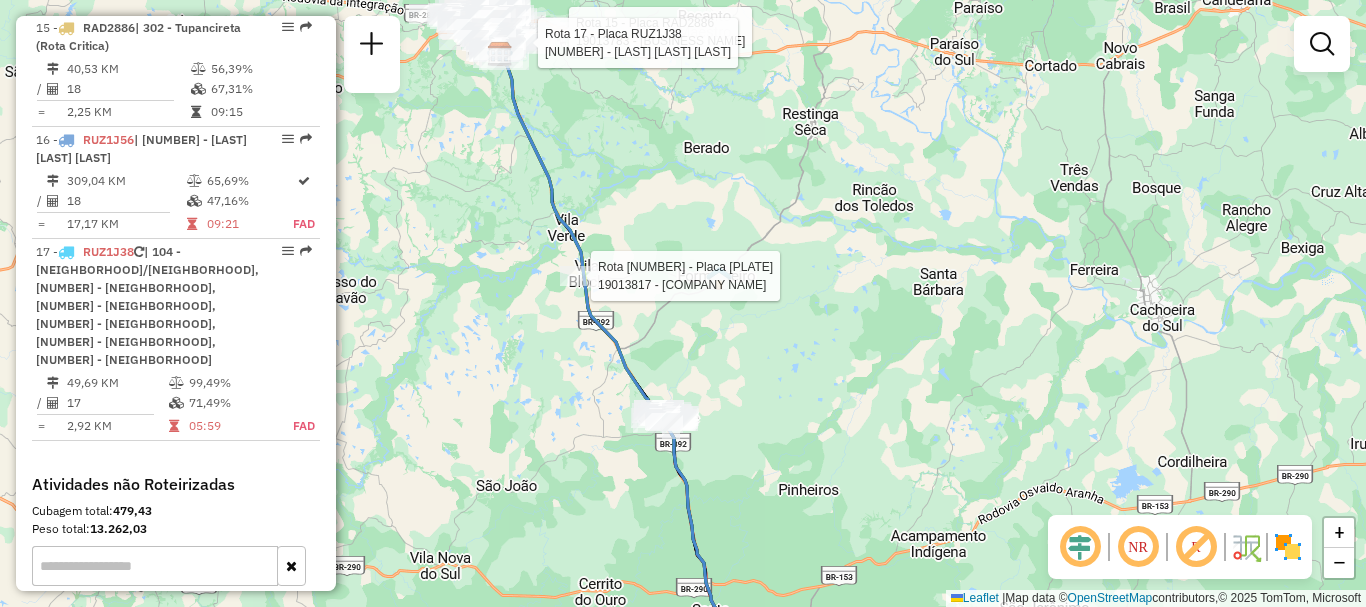 drag, startPoint x: 682, startPoint y: 228, endPoint x: 707, endPoint y: 325, distance: 100.16985 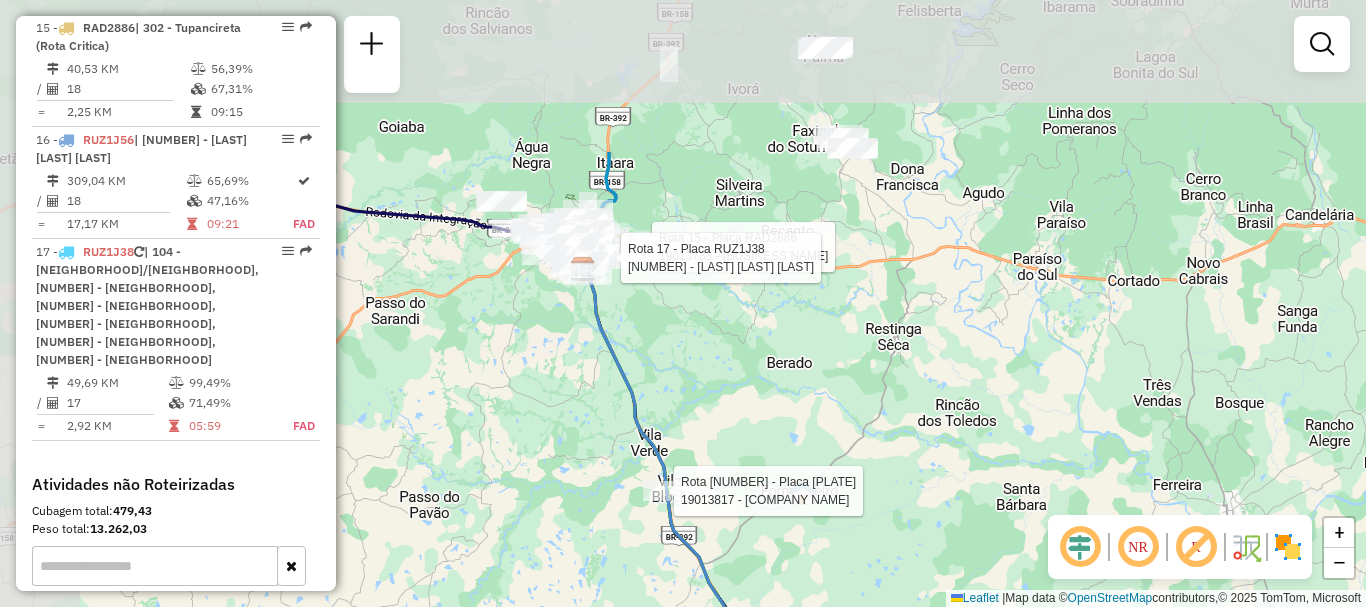 drag, startPoint x: 663, startPoint y: 171, endPoint x: 749, endPoint y: 393, distance: 238.07562 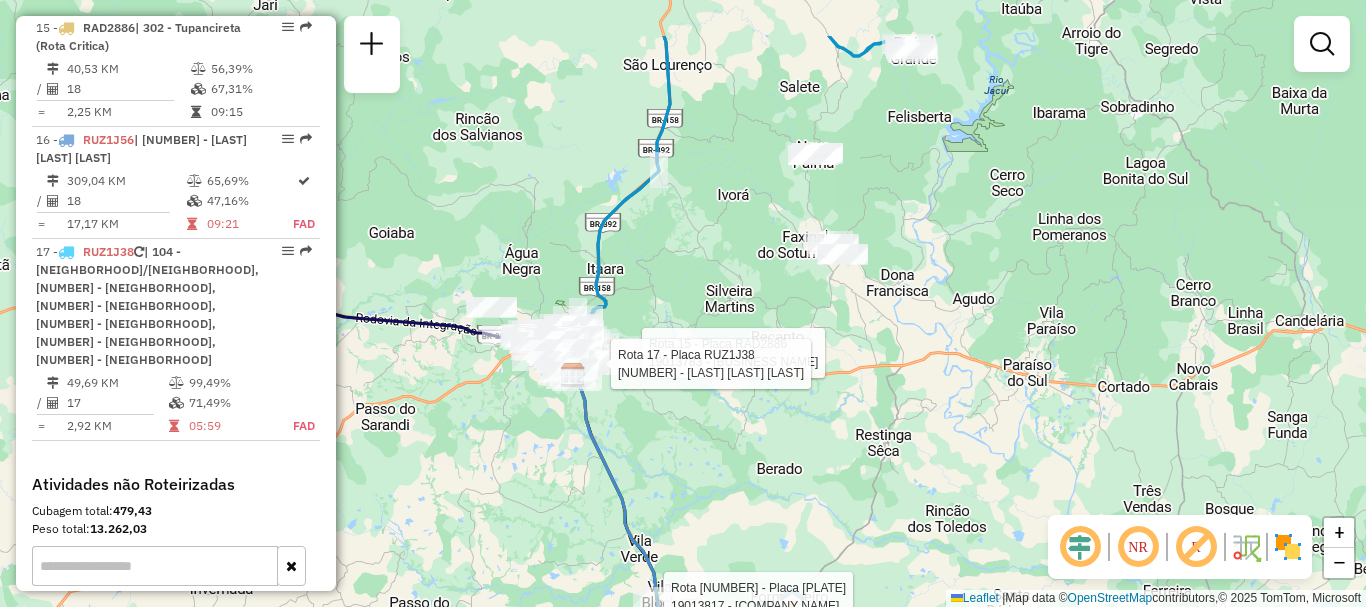 drag, startPoint x: 684, startPoint y: 231, endPoint x: 681, endPoint y: 275, distance: 44.102154 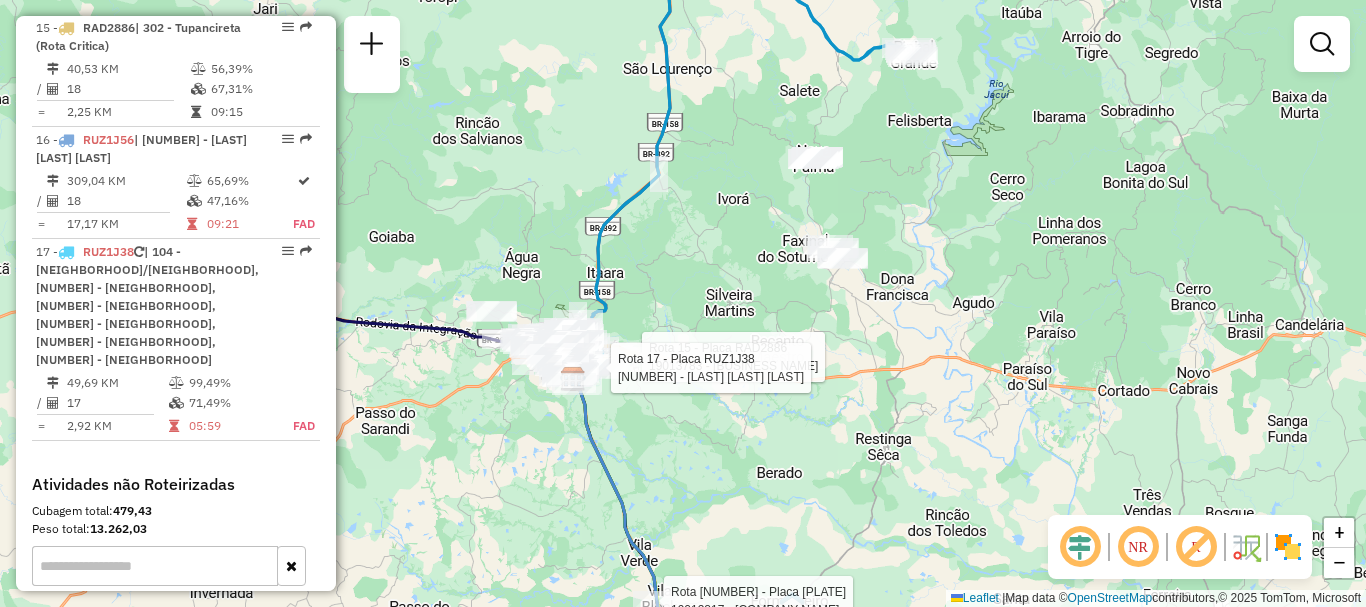 click on "Rota 15 - Placa RAD2886  19013783 - KIOSKI MAMA KILLA Rota 17 - Placa RUZ1J38  19097613 - ROSANGELA SCHERER PE Rota 4 - Placa JBQ0E12  19013817 - PINHEIRO E SOUZA COM Janela de atendimento Grade de atendimento Capacidade Transportadoras Veículos Cliente Pedidos  Rotas Selecione os dias de semana para filtrar as janelas de atendimento  Seg   Ter   Qua   Qui   Sex   Sáb   Dom  Informe o período da janela de atendimento: De: Até:  Filtrar exatamente a janela do cliente  Considerar janela de atendimento padrão  Selecione os dias de semana para filtrar as grades de atendimento  Seg   Ter   Qua   Qui   Sex   Sáb   Dom   Considerar clientes sem dia de atendimento cadastrado  Clientes fora do dia de atendimento selecionado Filtrar as atividades entre os valores definidos abaixo:  Peso mínimo:   Peso máximo:   Cubagem mínima:   Cubagem máxima:   De:   Até:  Filtrar as atividades entre o tempo de atendimento definido abaixo:  De:   Até:   Considerar capacidade total dos clientes não roteirizados Veículo:" 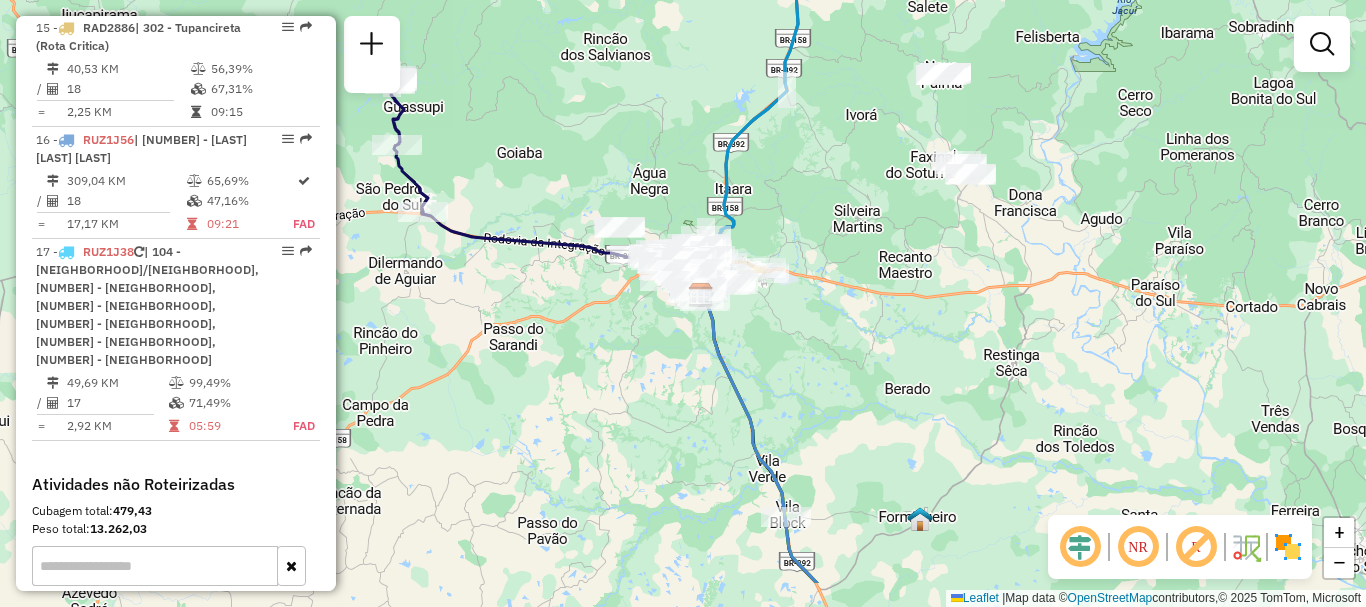 drag, startPoint x: 717, startPoint y: 282, endPoint x: 838, endPoint y: 154, distance: 176.13914 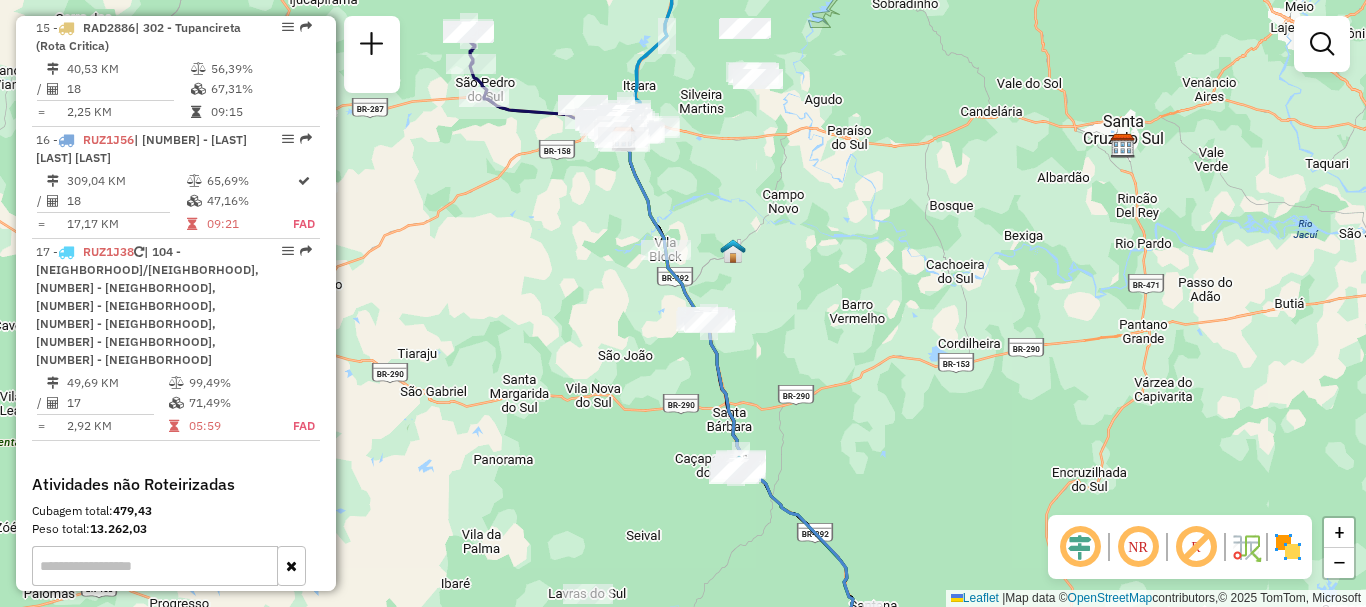 drag, startPoint x: 731, startPoint y: 447, endPoint x: 710, endPoint y: 232, distance: 216.02315 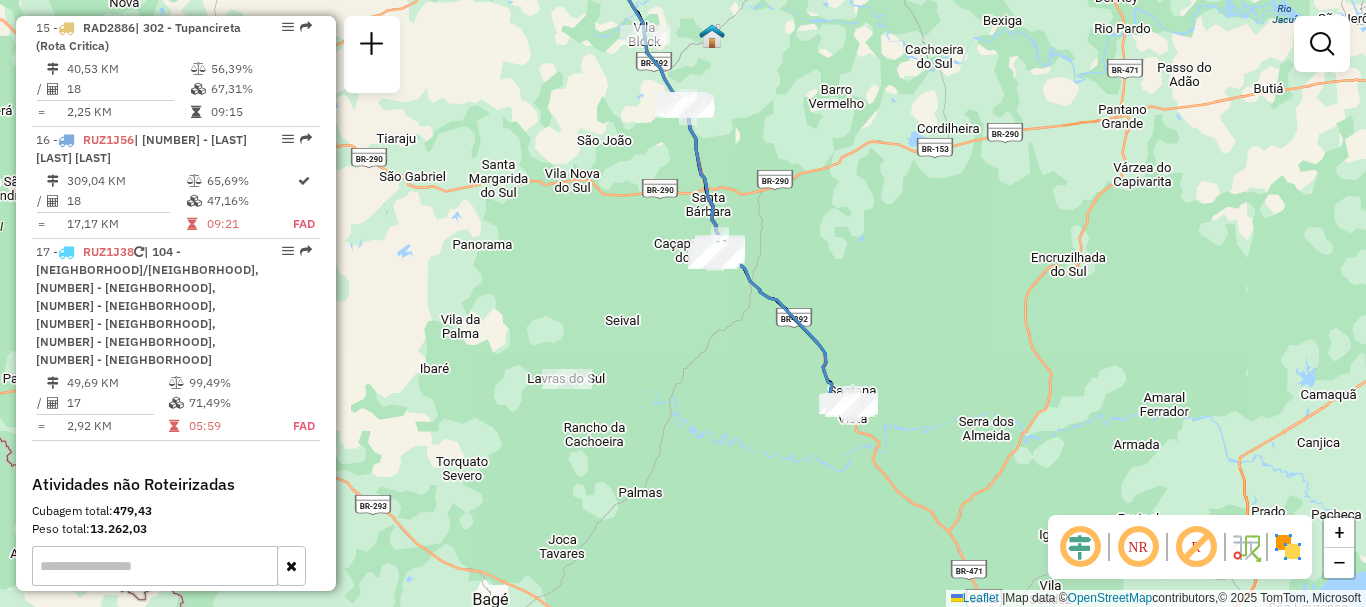 drag, startPoint x: 897, startPoint y: 349, endPoint x: 825, endPoint y: 192, distance: 172.72232 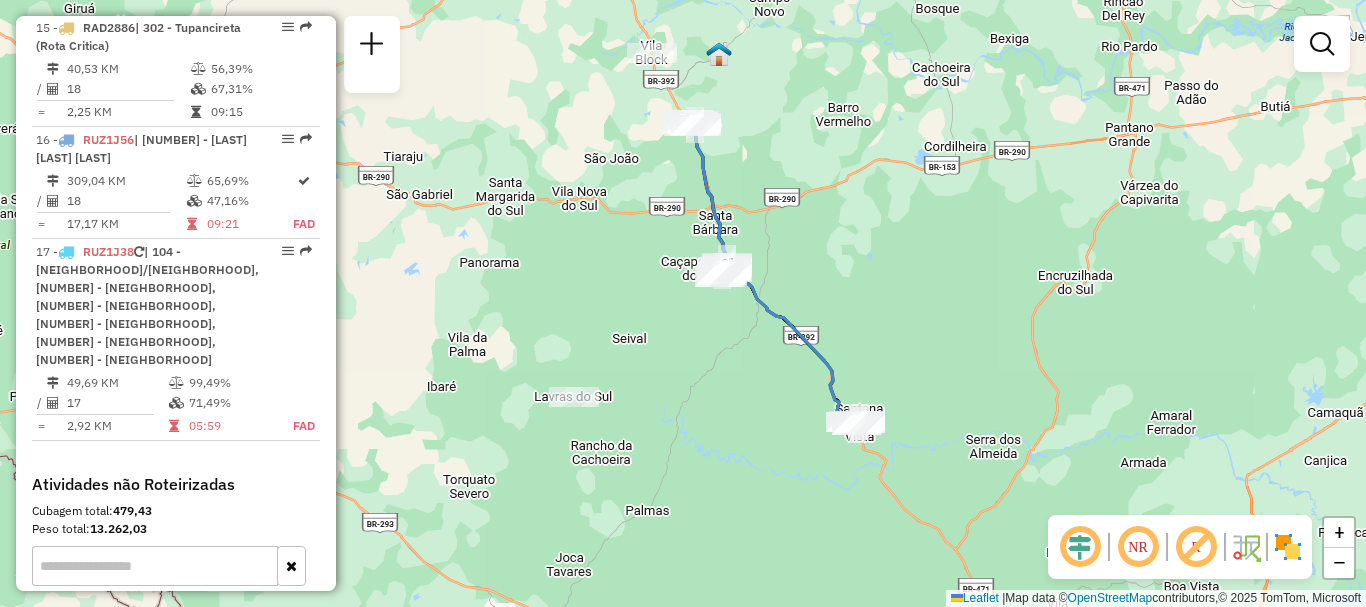 drag, startPoint x: 850, startPoint y: 295, endPoint x: 929, endPoint y: 477, distance: 198.40614 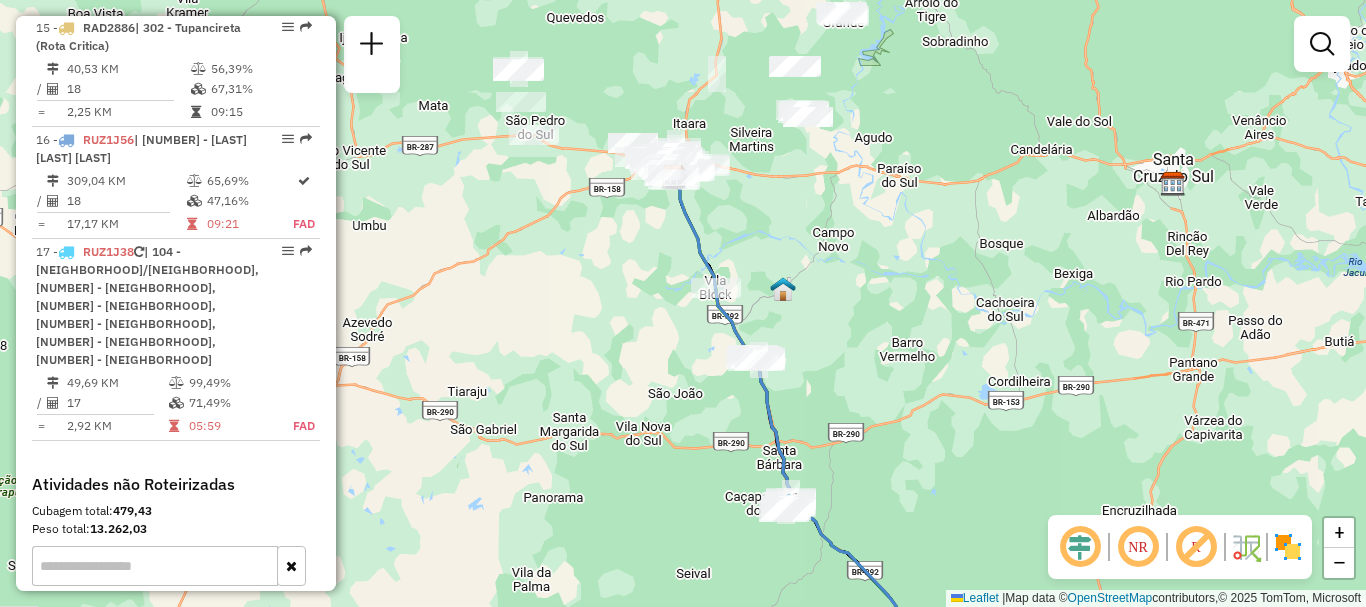 drag, startPoint x: 772, startPoint y: 274, endPoint x: 793, endPoint y: 380, distance: 108.060165 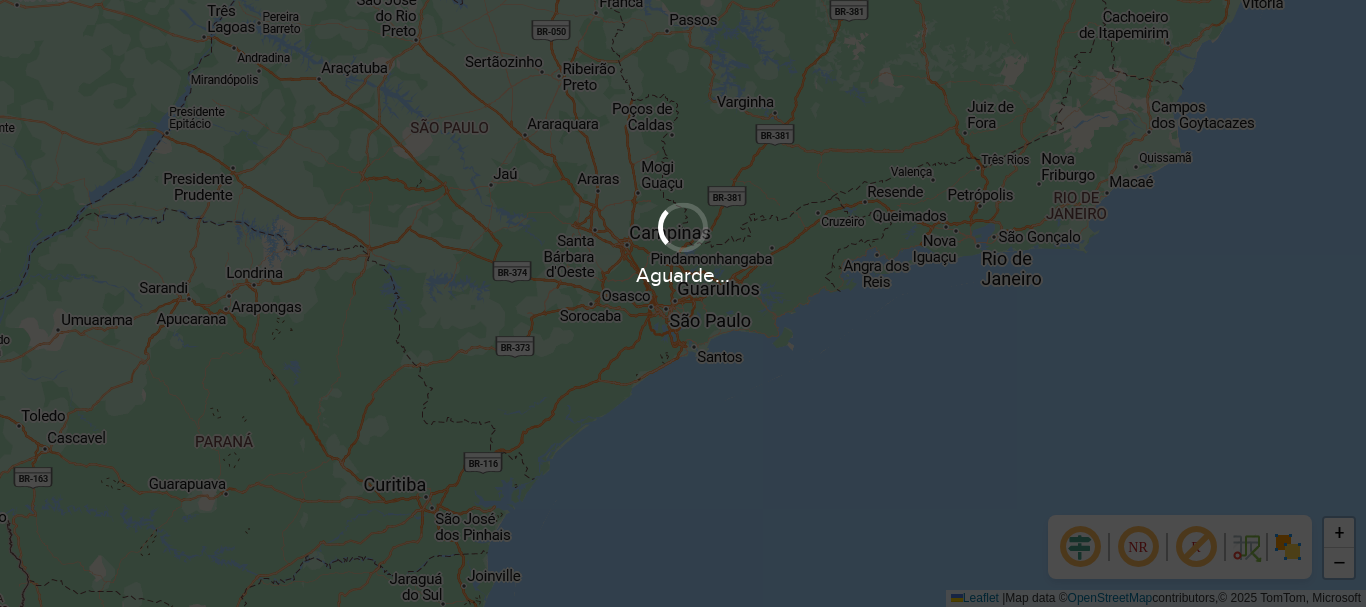 scroll, scrollTop: 0, scrollLeft: 0, axis: both 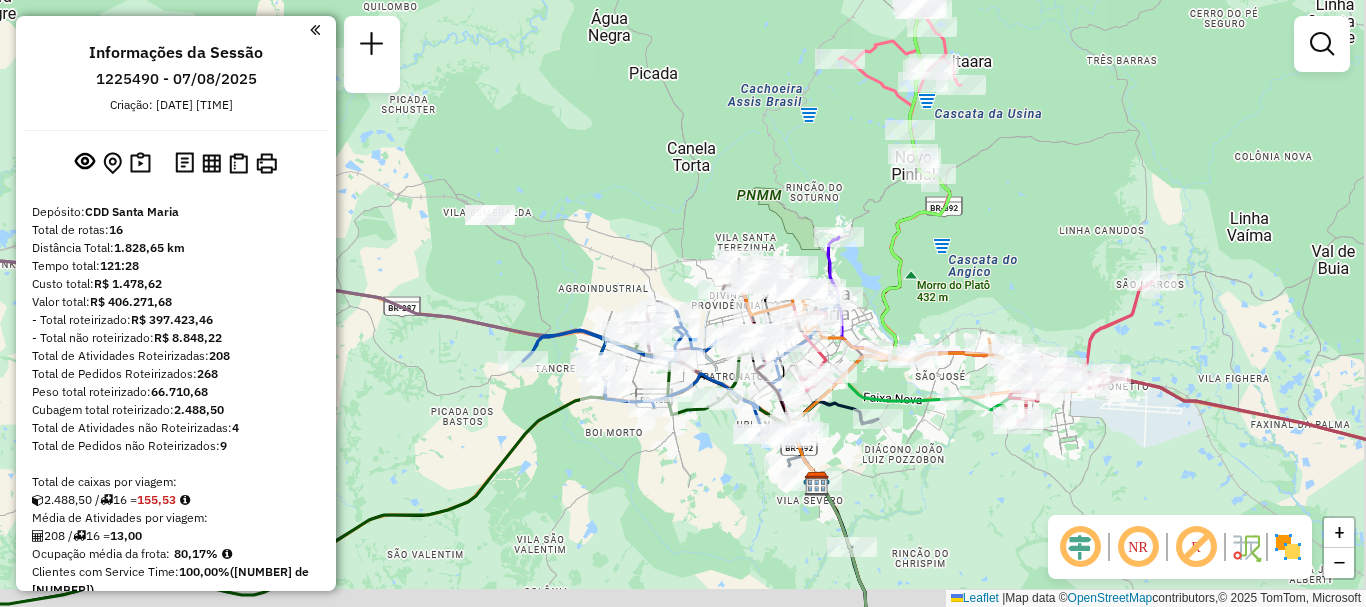 drag, startPoint x: 707, startPoint y: 255, endPoint x: 632, endPoint y: 210, distance: 87.46428 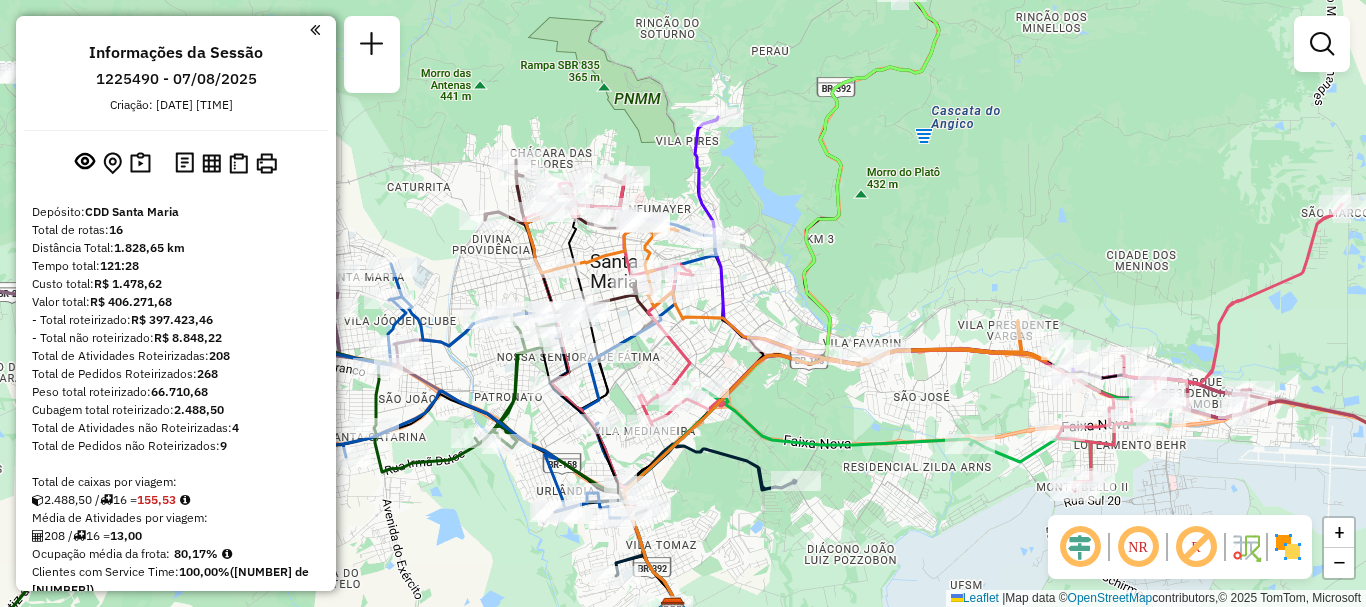drag, startPoint x: 1079, startPoint y: 314, endPoint x: 936, endPoint y: 222, distance: 170.03824 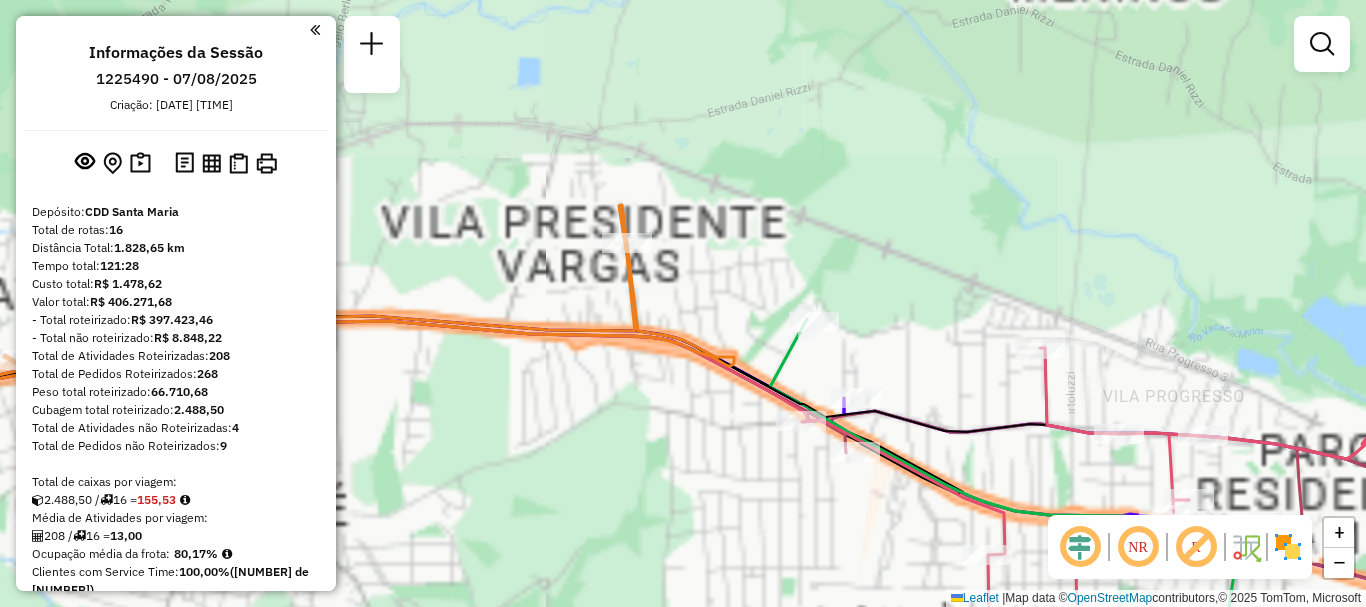 drag, startPoint x: 1019, startPoint y: 280, endPoint x: 664, endPoint y: 101, distance: 397.57516 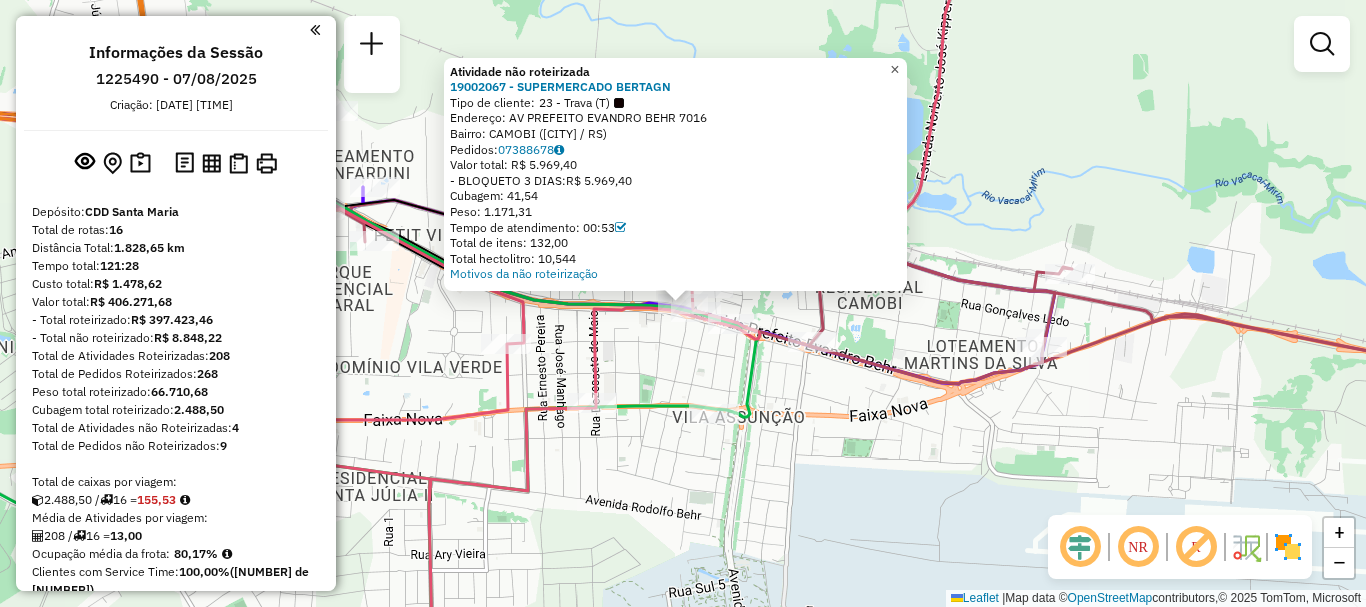 click on "×" 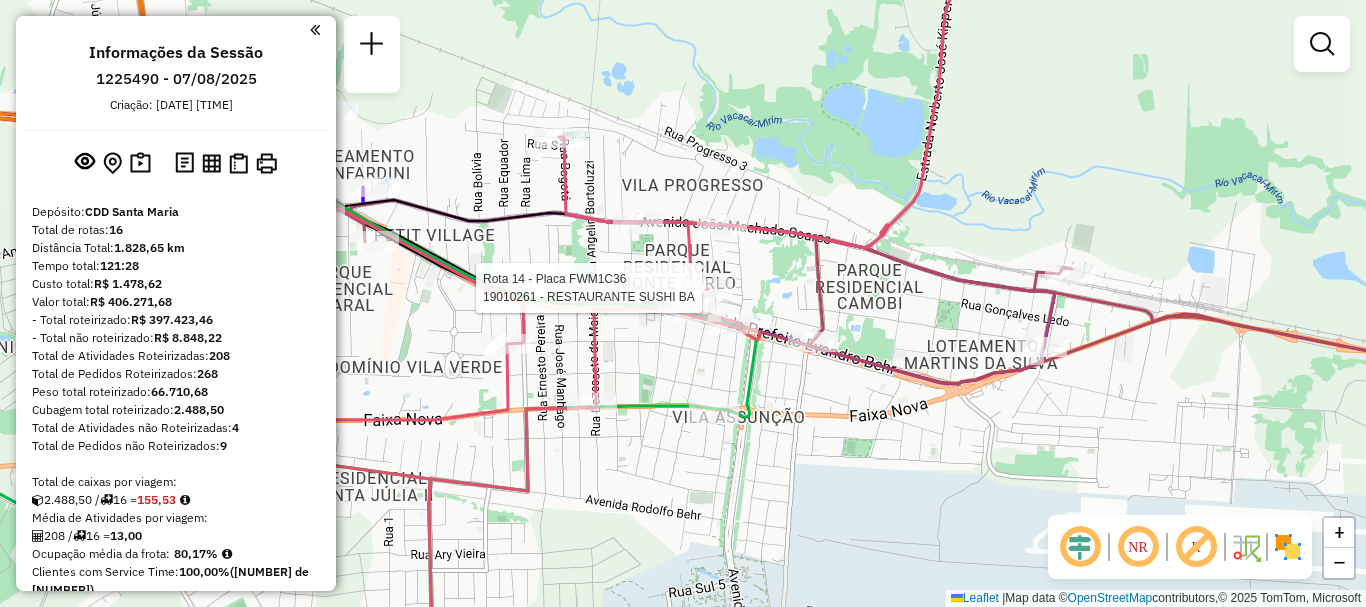 select on "**********" 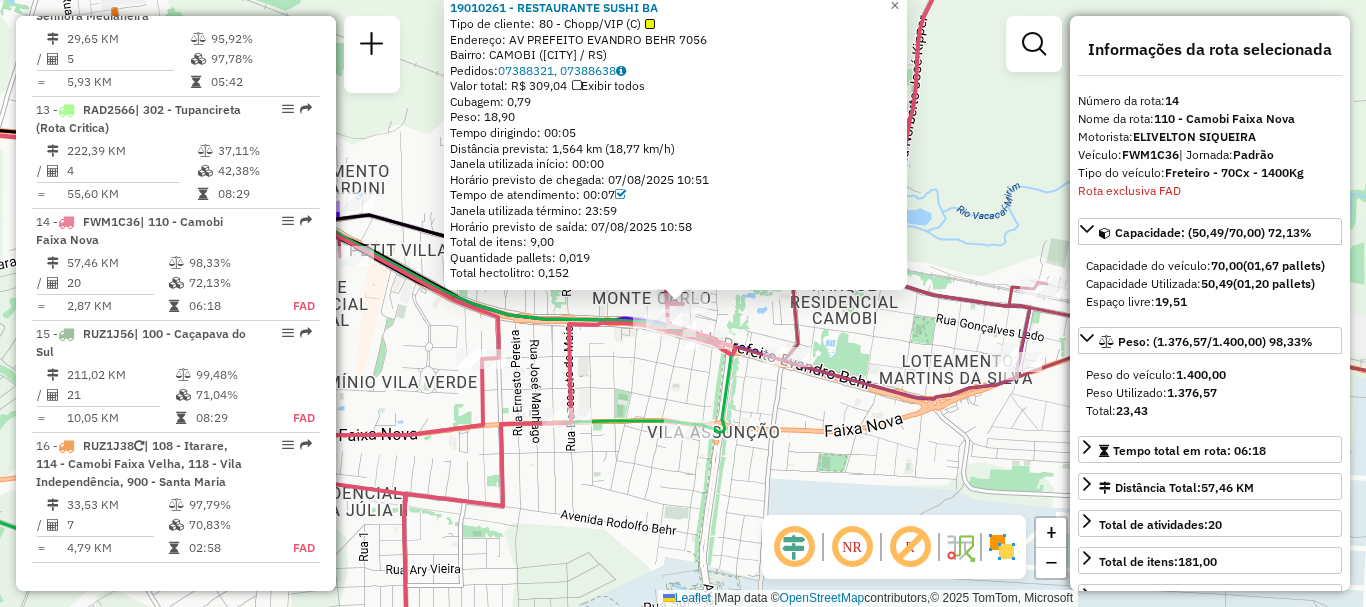 scroll, scrollTop: 2244, scrollLeft: 0, axis: vertical 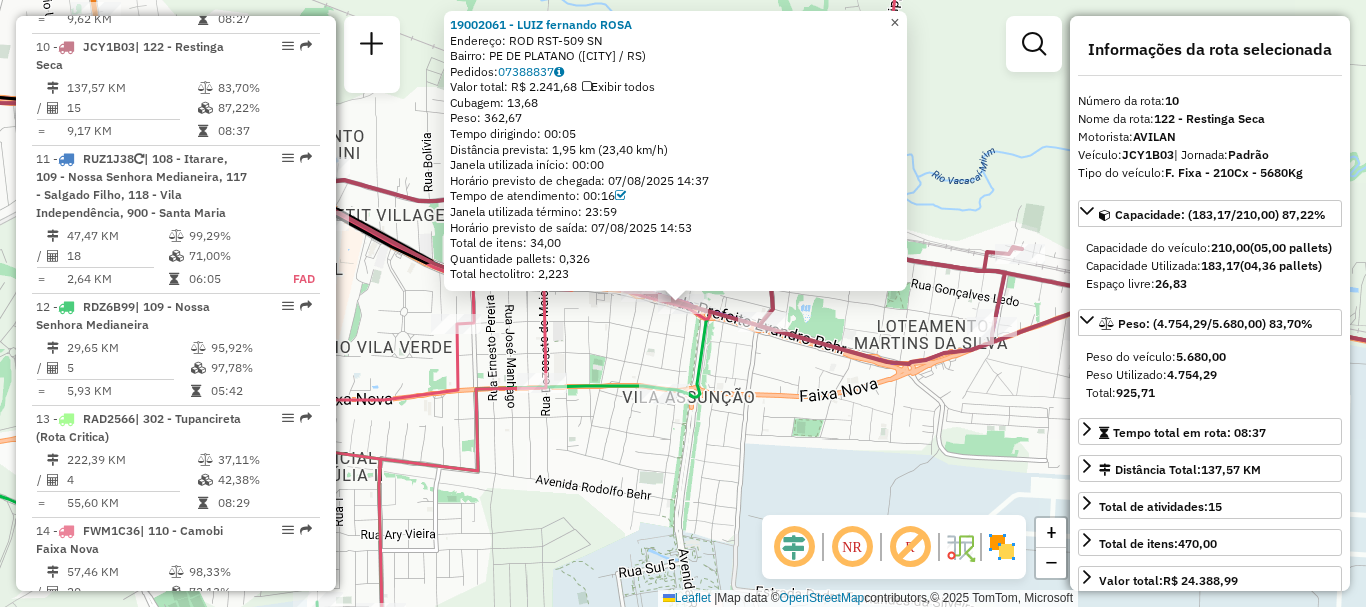 click on "×" 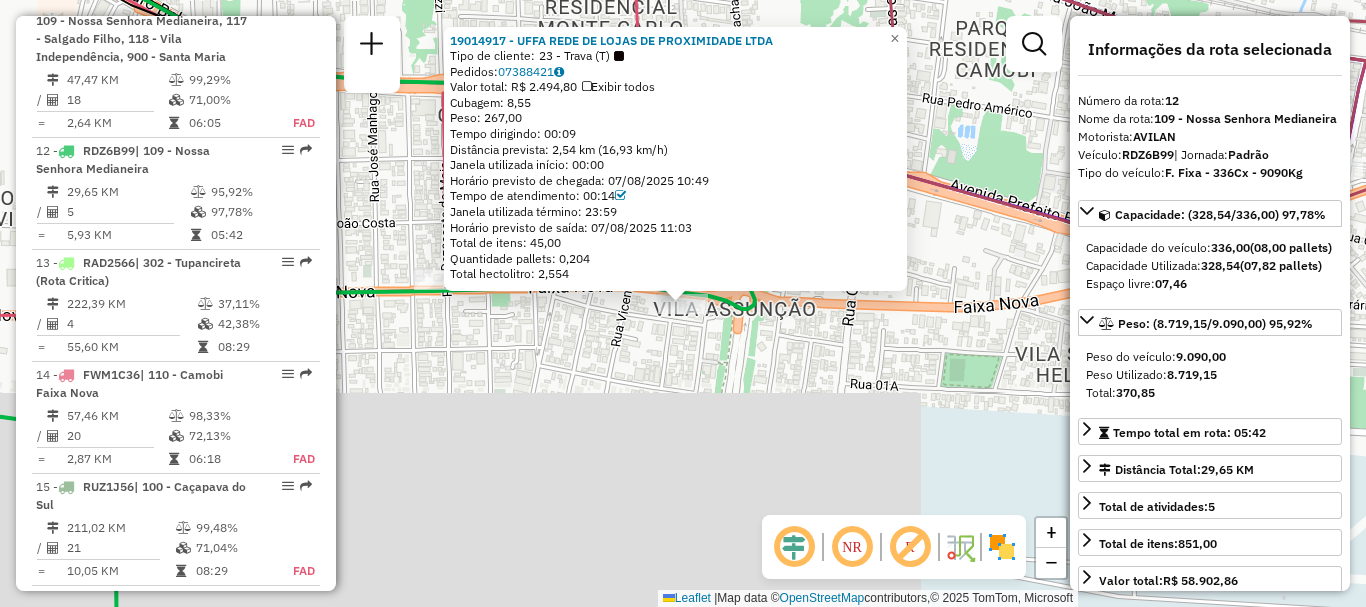 scroll, scrollTop: 2020, scrollLeft: 0, axis: vertical 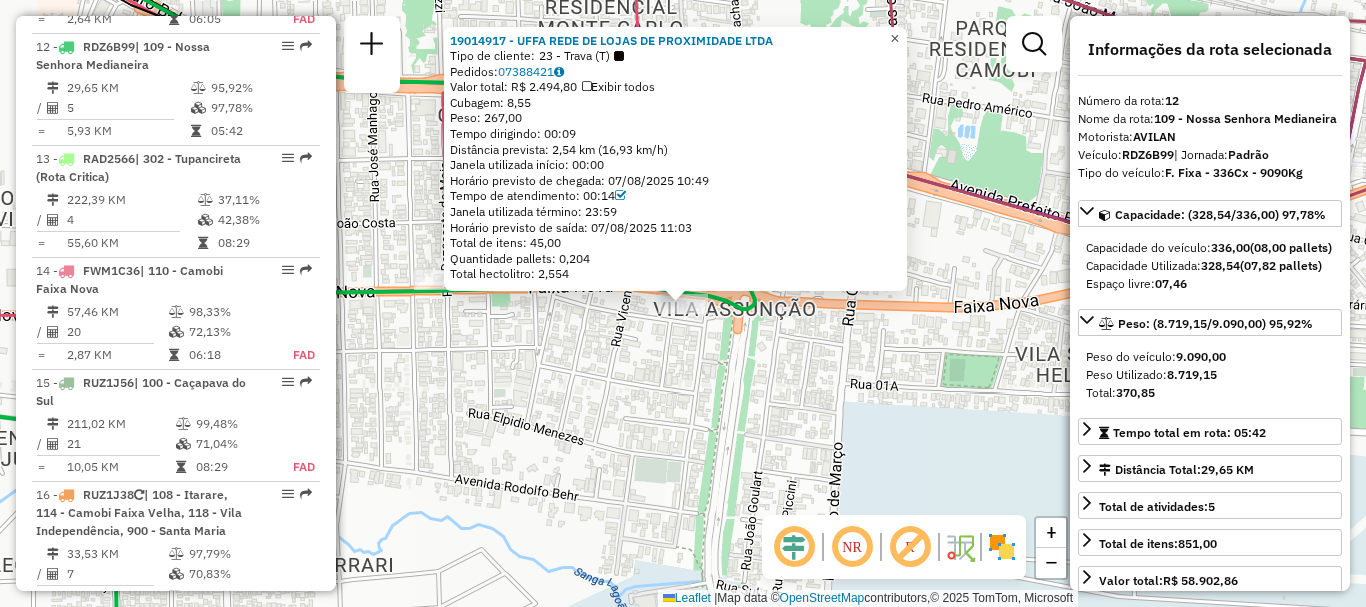 click on "×" 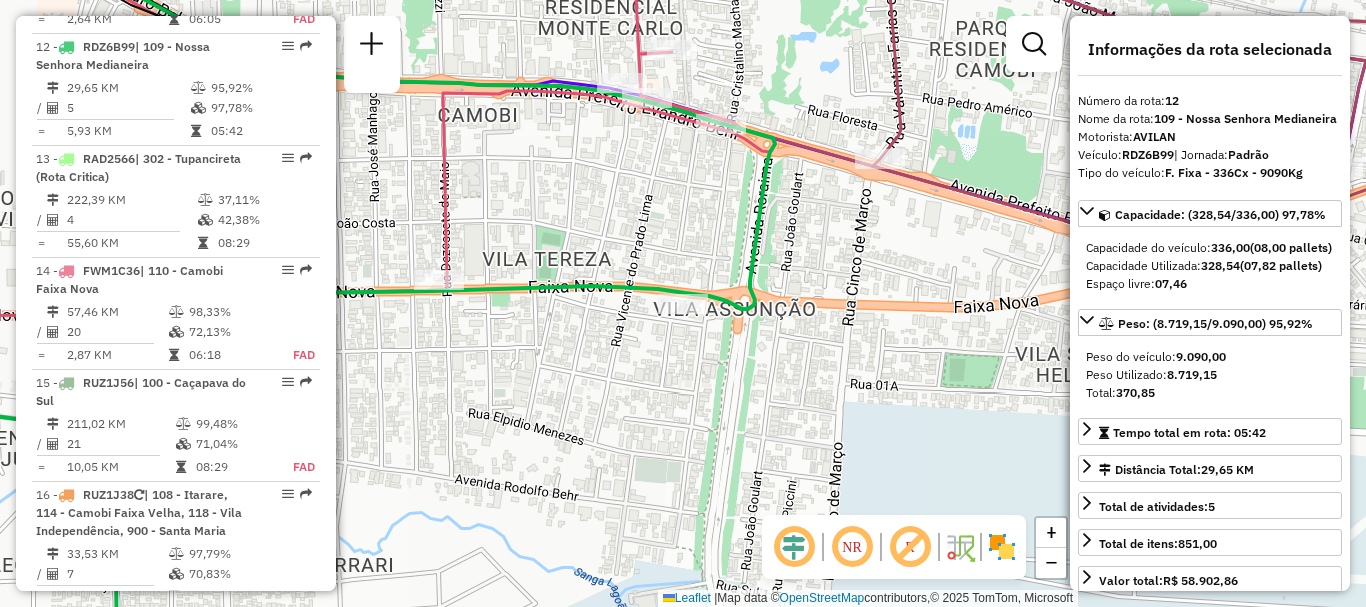 click on "Janela de atendimento Grade de atendimento Capacidade Transportadoras Veículos Cliente Pedidos  Rotas Selecione os dias de semana para filtrar as janelas de atendimento  Seg   Ter   Qua   Qui   Sex   Sáb   Dom  Informe o período da janela de atendimento: De: Até:  Filtrar exatamente a janela do cliente  Considerar janela de atendimento padrão  Selecione os dias de semana para filtrar as grades de atendimento  Seg   Ter   Qua   Qui   Sex   Sáb   Dom   Considerar clientes sem dia de atendimento cadastrado  Clientes fora do dia de atendimento selecionado Filtrar as atividades entre os valores definidos abaixo:  Peso mínimo:   Peso máximo:   Cubagem mínima:   Cubagem máxima:   De:   Até:  Filtrar as atividades entre o tempo de atendimento definido abaixo:  De:   Até:   Considerar capacidade total dos clientes não roteirizados Transportadora: Selecione um ou mais itens Tipo de veículo: Selecione um ou mais itens Veículo: Selecione um ou mais itens Motorista: Selecione um ou mais itens Nome: Rótulo:" 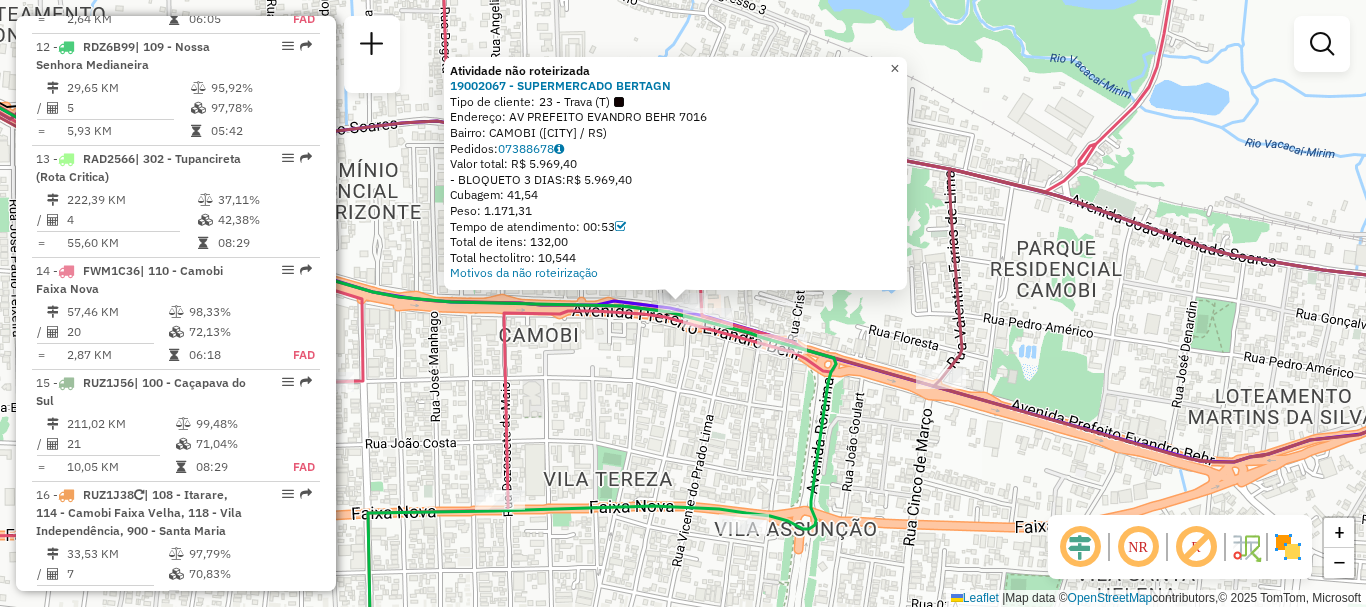 click on "×" 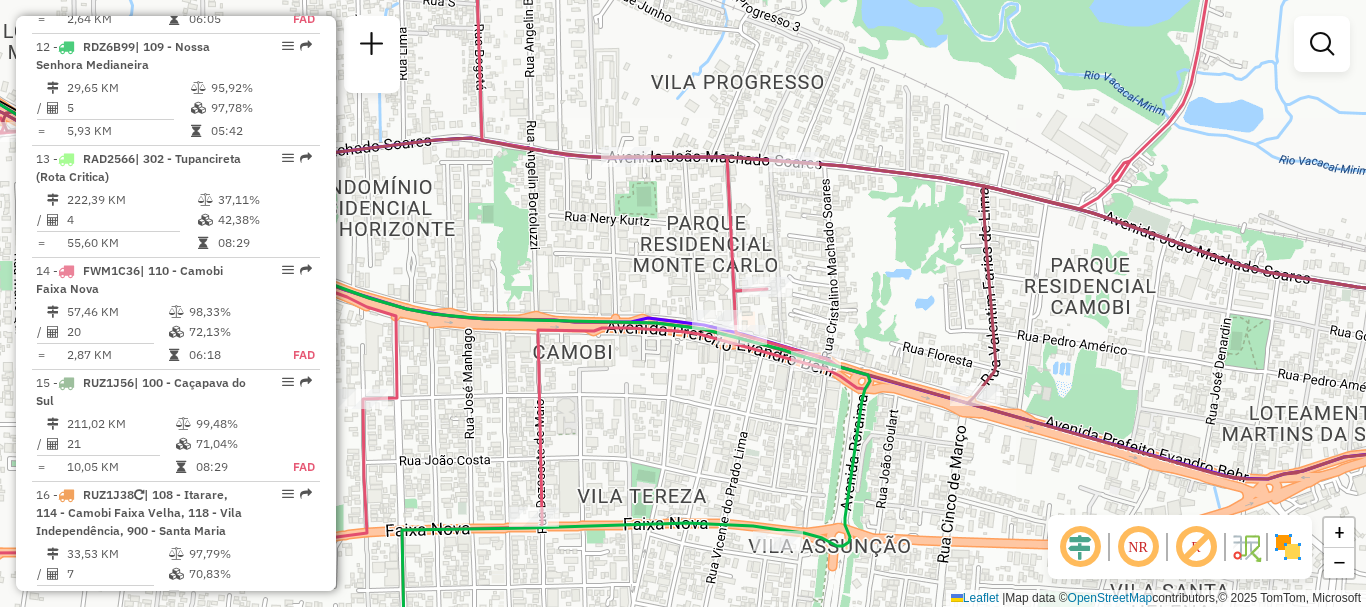 drag, startPoint x: 675, startPoint y: 237, endPoint x: 701, endPoint y: 250, distance: 29.068884 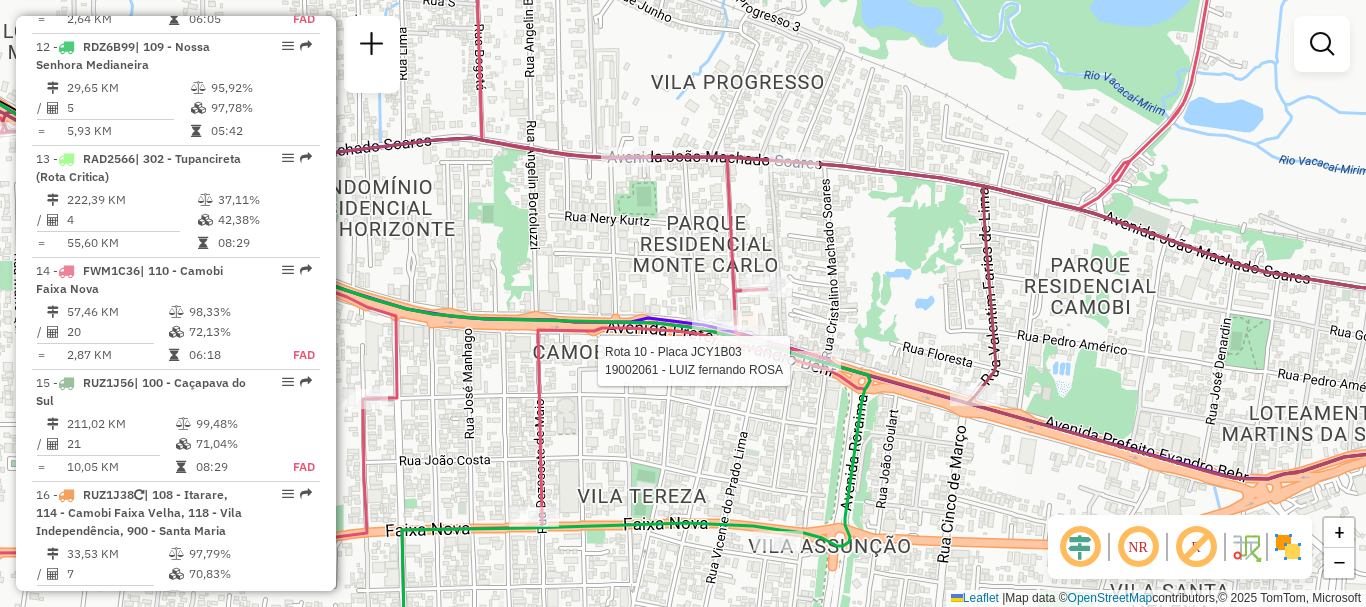 select on "**********" 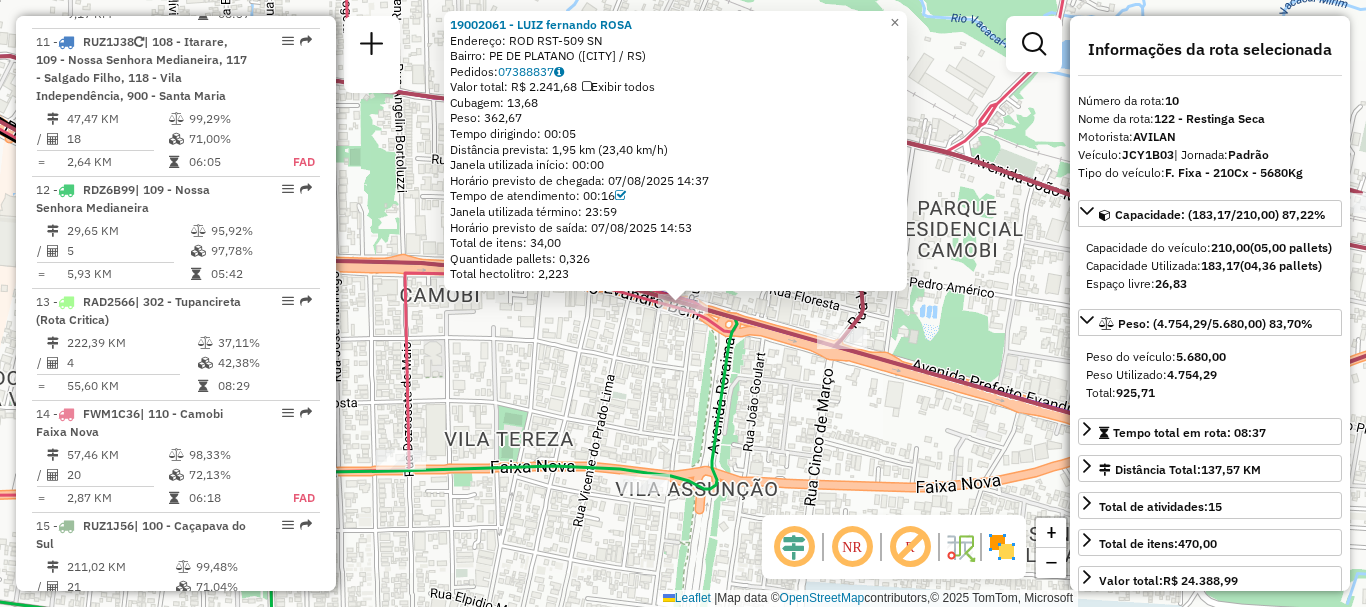 scroll, scrollTop: 1760, scrollLeft: 0, axis: vertical 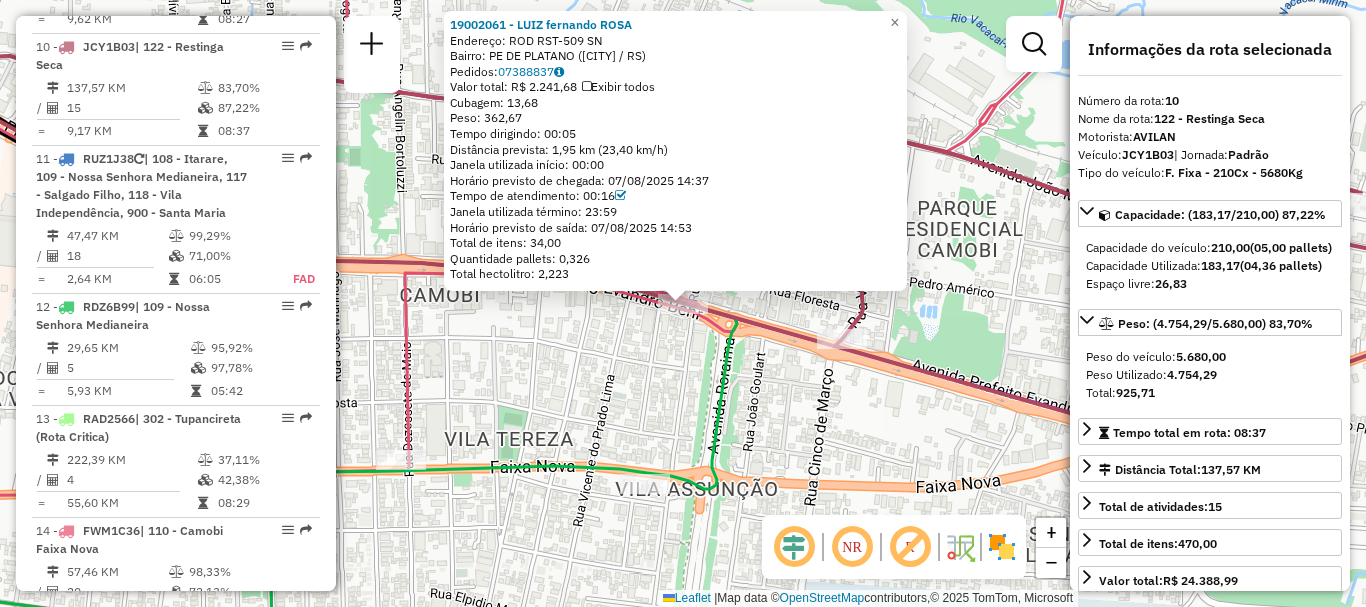 click on "19002061 - LUIZ FERNANDO ROSA  Endereço: ROD RST-509                       SN   Bairro: PE DE PLATANO (SANTA MARIA / RS)   Pedidos:  07388837   Valor total: R$ 2.241,68   Exibir todos   Cubagem: 13,68  Peso: 362,67  Tempo dirigindo: 00:05   Distância prevista: 1,95 km (23,40 km/h)   Janela utilizada início: 00:00   Horário previsto de chegada: [DATE] [TIME]   Tempo de atendimento: 00:16   Janela utilizada término: 23:59   Horário previsto de saída: [DATE] [TIME]   Total de itens: 34,00   Quantidade pallets: 0,326   Total hectolitro: 2,223  × Janela de atendimento Grade de atendimento Capacidade Transportadoras Veículos Cliente Pedidos  Rotas Selecione os dias de semana para filtrar as janelas de atendimento  Seg   Ter   Qua   Qui   Sex   Sáb   Dom  Informe o período da janela de atendimento: De: Até:  Filtrar exatamente a janela do cliente  Considerar janela de atendimento padrão  Selecione os dias de semana para filtrar as grades de atendimento  Seg   Ter   Qua   Qui   Sex   Sáb   Dom  +" 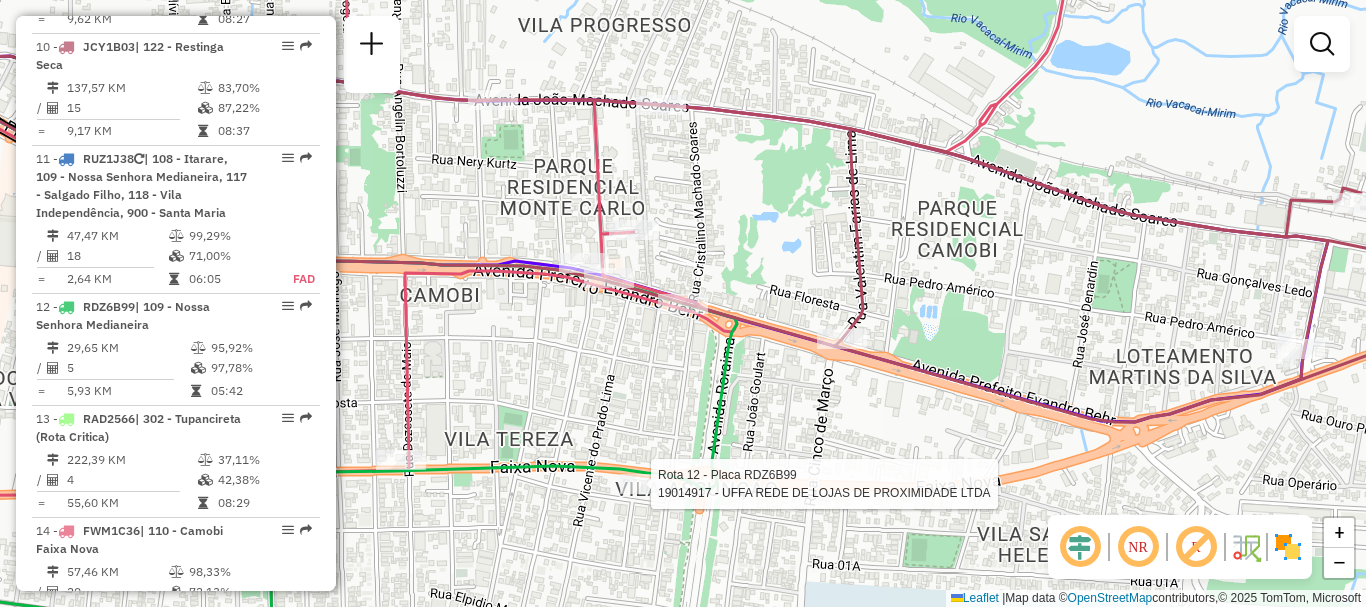 select on "**********" 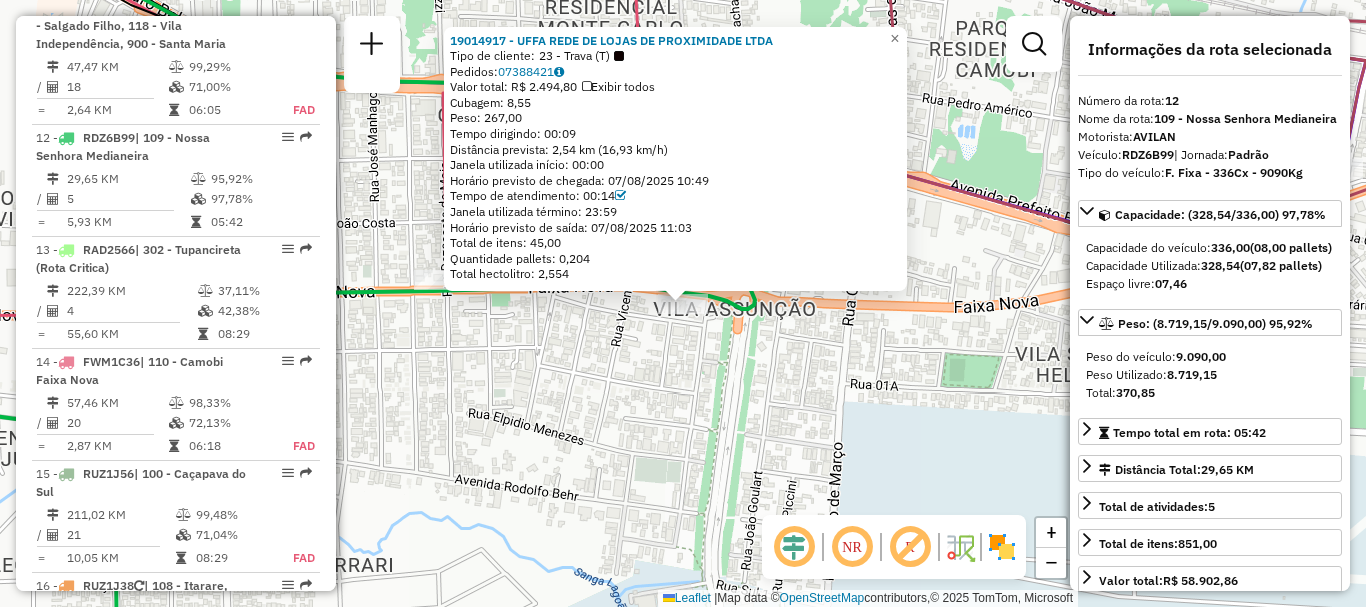 scroll, scrollTop: 2020, scrollLeft: 0, axis: vertical 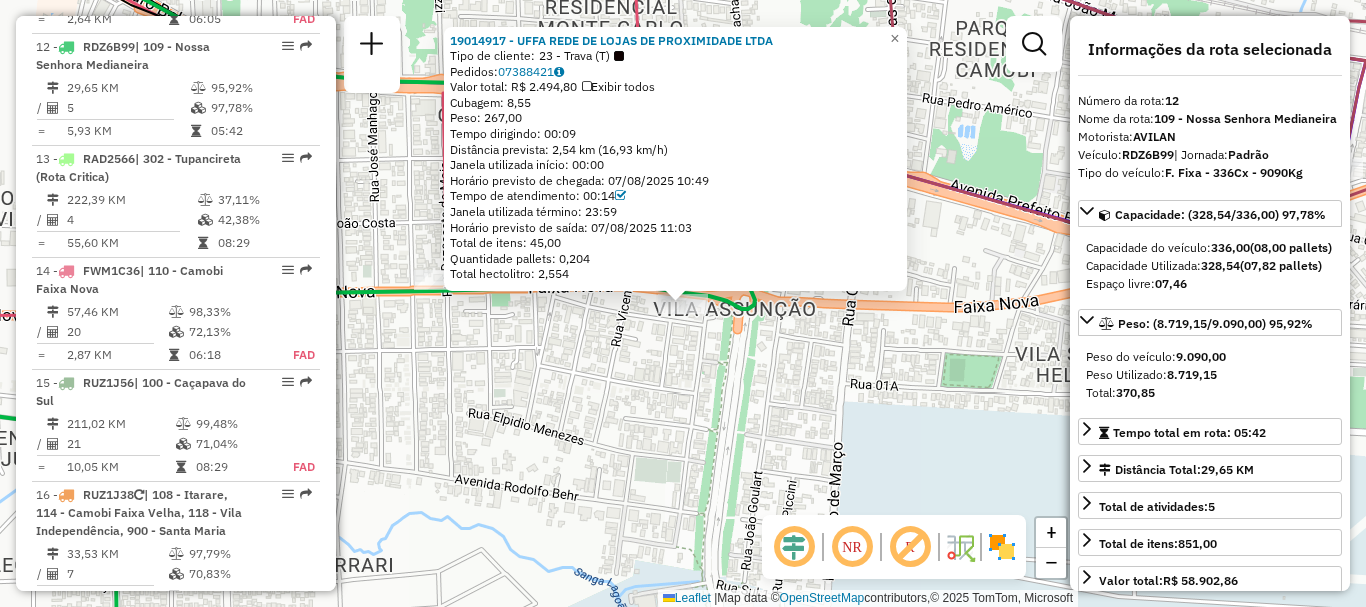 click on "19014917 - UFFA REDE DE LOJAS DE PROXIMIDADE LTDA  Tipo de cliente:   23 - Trava (T)   Pedidos:  07388421   Valor total: R$ 2.494,80   Exibir todos   Cubagem: 8,55  Peso: 267,00  Tempo dirigindo: 00:09   Distância prevista: 2,54 km (16,93 km/h)   Janela utilizada início: 00:00   Horário previsto de chegada: [DATE] [TIME]   Tempo de atendimento: 00:14   Janela utilizada término: 23:59   Horário previsto de saída: [DATE] [TIME]   Total de itens: 45,00   Quantidade pallets: 0,204   Total hectolitro: 2,554  × Janela de atendimento Grade de atendimento Capacidade Transportadoras Veículos Cliente Pedidos  Rotas Selecione os dias de semana para filtrar as janelas de atendimento  Seg   Ter   Qua   Qui   Sex   Sáb   Dom  Informe o período da janela de atendimento: De: Até:  Filtrar exatamente a janela do cliente  Considerar janela de atendimento padrão  Selecione os dias de semana para filtrar as grades de atendimento  Seg   Ter   Qua   Qui   Sex   Sáb   Dom   Peso mínimo:   Peso máximo:   De:  +" 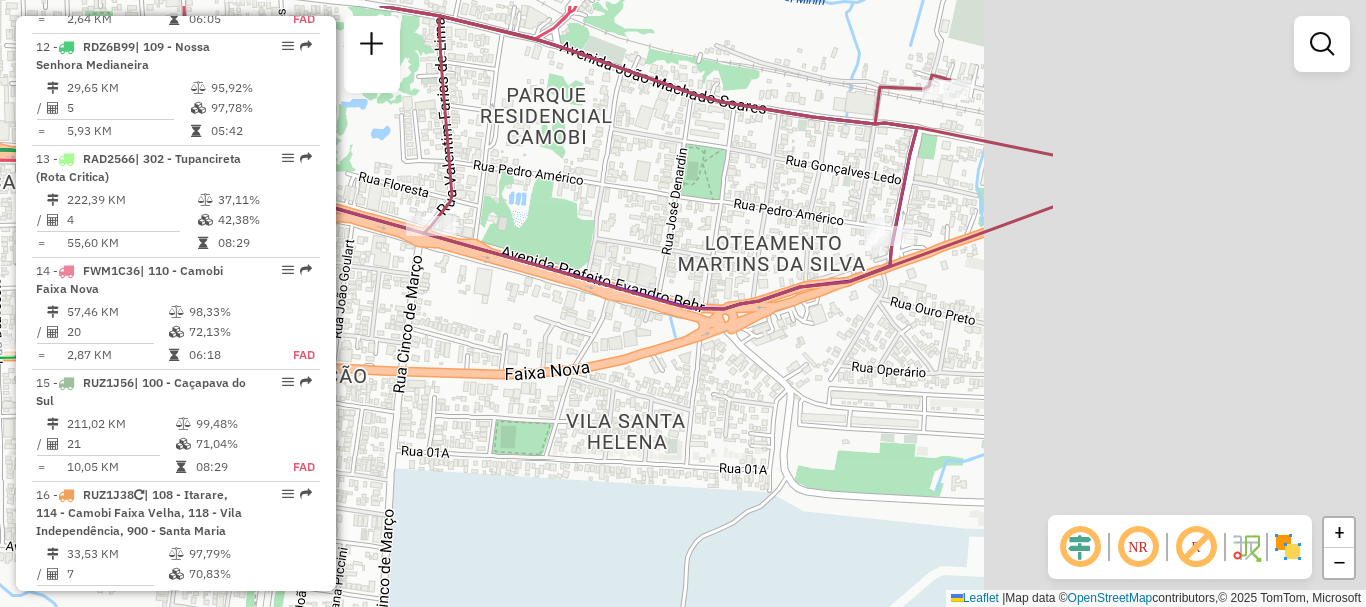 drag, startPoint x: 998, startPoint y: 407, endPoint x: 641, endPoint y: 396, distance: 357.16943 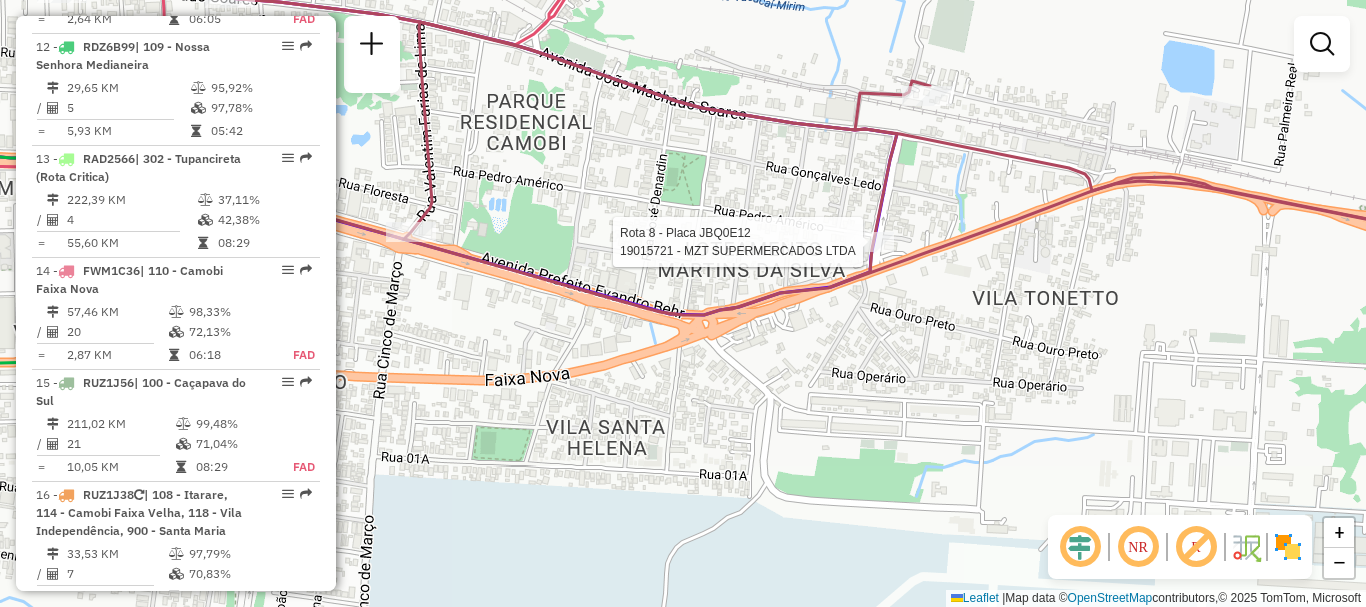 select on "**********" 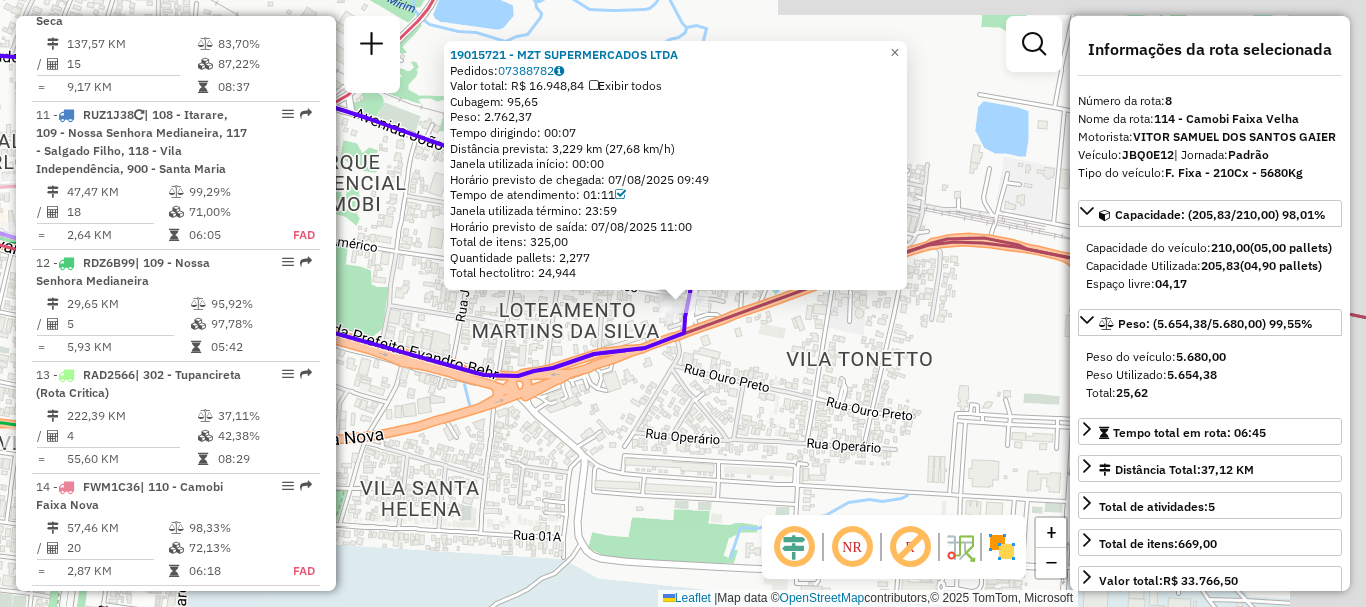 scroll, scrollTop: 1536, scrollLeft: 0, axis: vertical 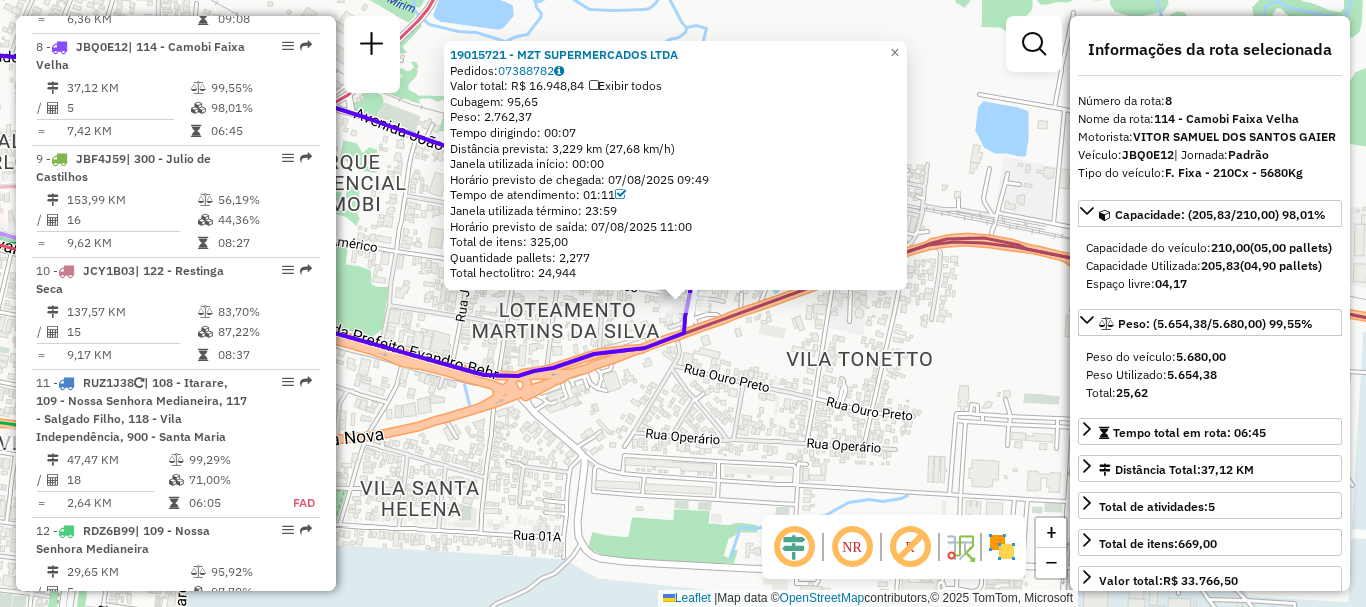 click on "19015721 - MZT SUPERMERCADOS LTDA  Pedidos:  [PHONE]   Valor total: R$ [PRICE]   Exibir todos   Cubagem: [QUANTITY]  Peso: [WEIGHT]  Tempo dirigindo: [TIME]   Distância prevista: [DISTANCE] km ([SPEED] km/h)   Janela utilizada início: [TIME]   Horário previsto de chegada: [DATE] [TIME]   Tempo de atendimento: [TIME]   Janela utilizada término: [TIME]   Horário previsto de saída: [DATE] [TIME]   Total de itens: [QUANTITY]   Quantidade pallets: [QUANTITY]   Total hectolitro: [QUANTITY]  × Janela de atendimento Grade de atendimento Capacidade Transportadoras Veículos Cliente Pedidos  Rotas Selecione os dias de semana para filtrar as janelas de atendimento  Seg   Ter   Qua   Qui   Sex   Sáb   Dom  Informe o período da janela de atendimento: De: [TIME] Até: [TIME]  Filtrar exatamente a janela do cliente  Considerar janela de atendimento padrão  Selecione os dias de semana para filtrar as grades de atendimento  Seg   Ter   Qua   Qui   Sex   Sáb   Dom   Considerar clientes sem dia de atendimento cadastrado  Peso mínimo:   De: [WEIGHT]   Até:" 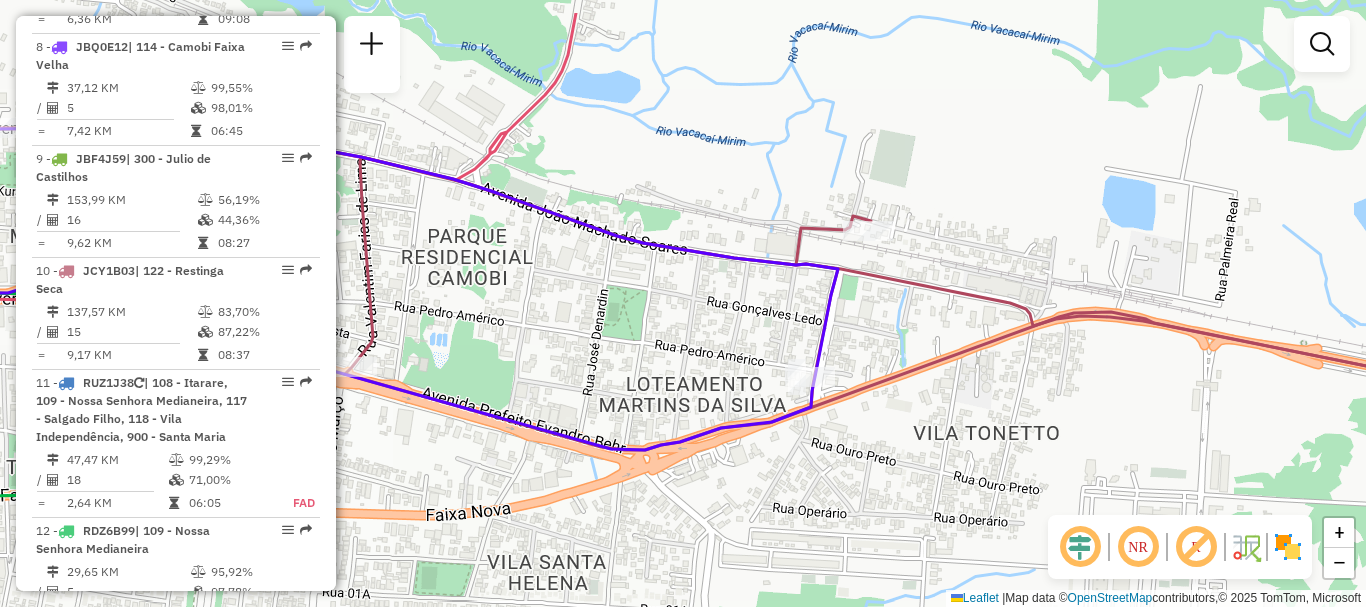 drag, startPoint x: 523, startPoint y: 279, endPoint x: 693, endPoint y: 379, distance: 197.23083 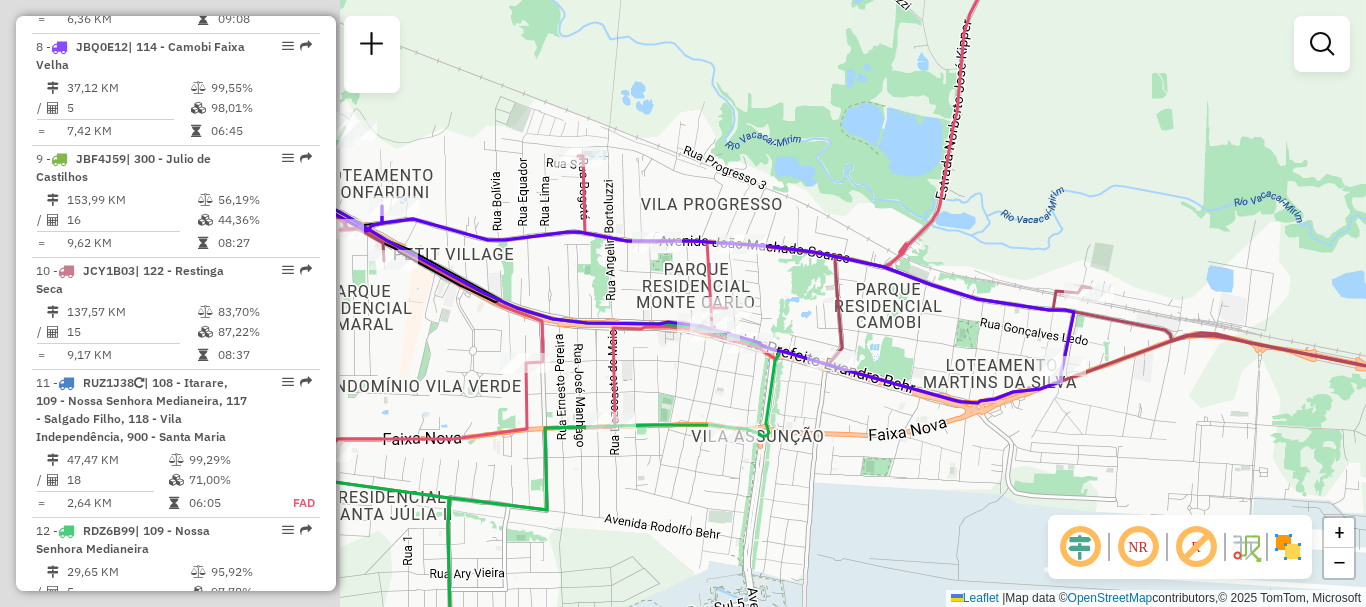 drag, startPoint x: 542, startPoint y: 274, endPoint x: 901, endPoint y: 293, distance: 359.50244 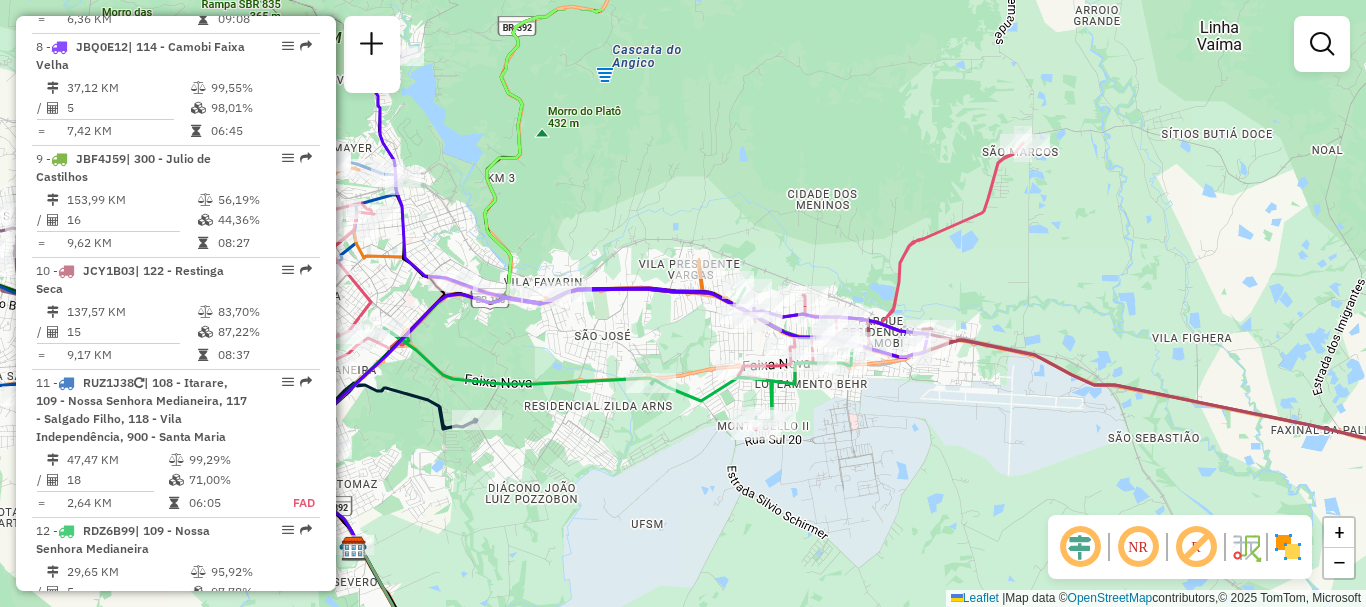 drag, startPoint x: 815, startPoint y: 189, endPoint x: 861, endPoint y: 266, distance: 89.693924 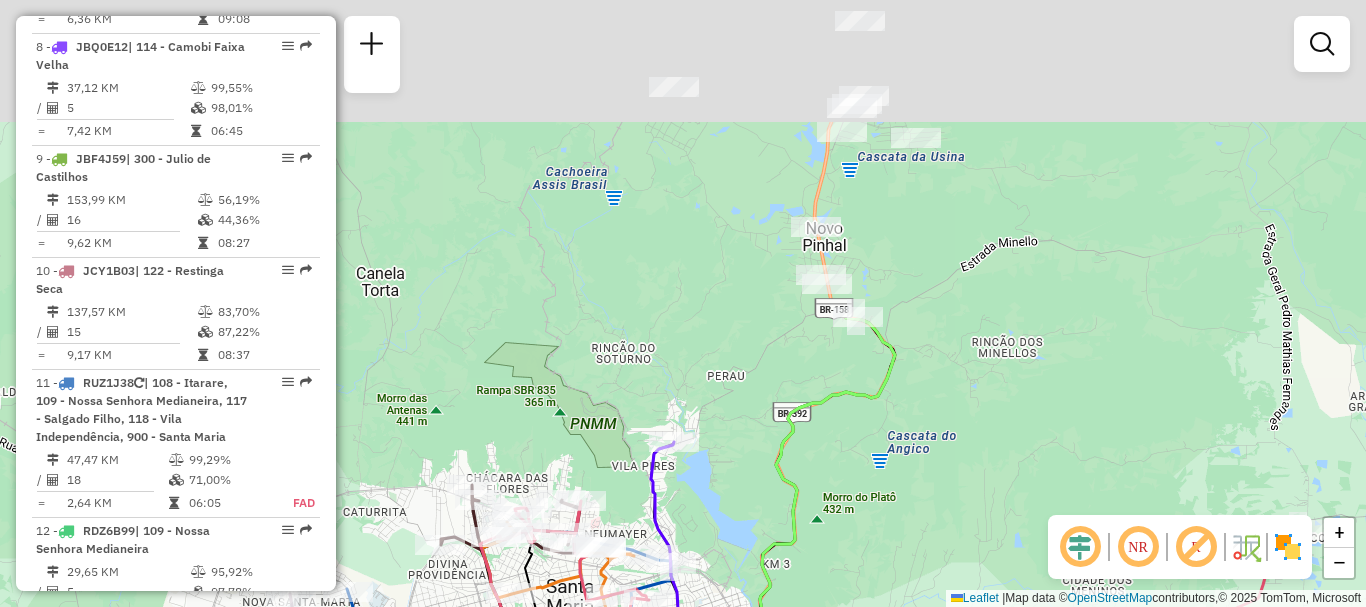 drag, startPoint x: 639, startPoint y: 192, endPoint x: 902, endPoint y: 571, distance: 461.31335 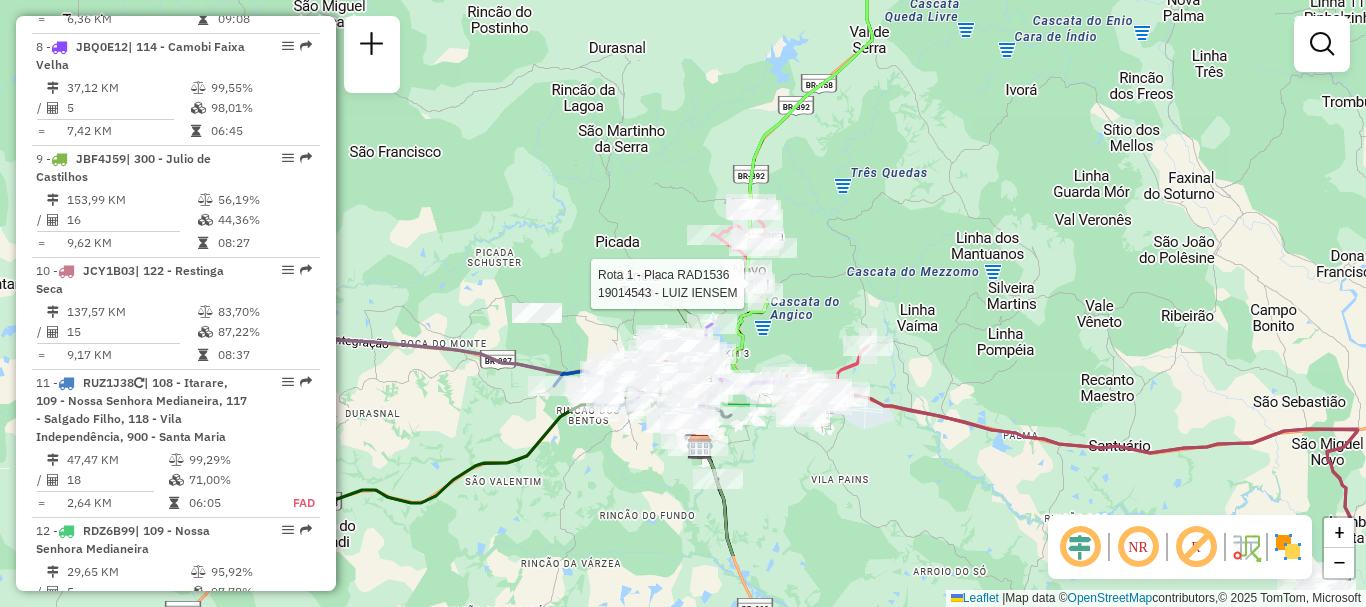 drag, startPoint x: 903, startPoint y: 316, endPoint x: 882, endPoint y: 266, distance: 54.230988 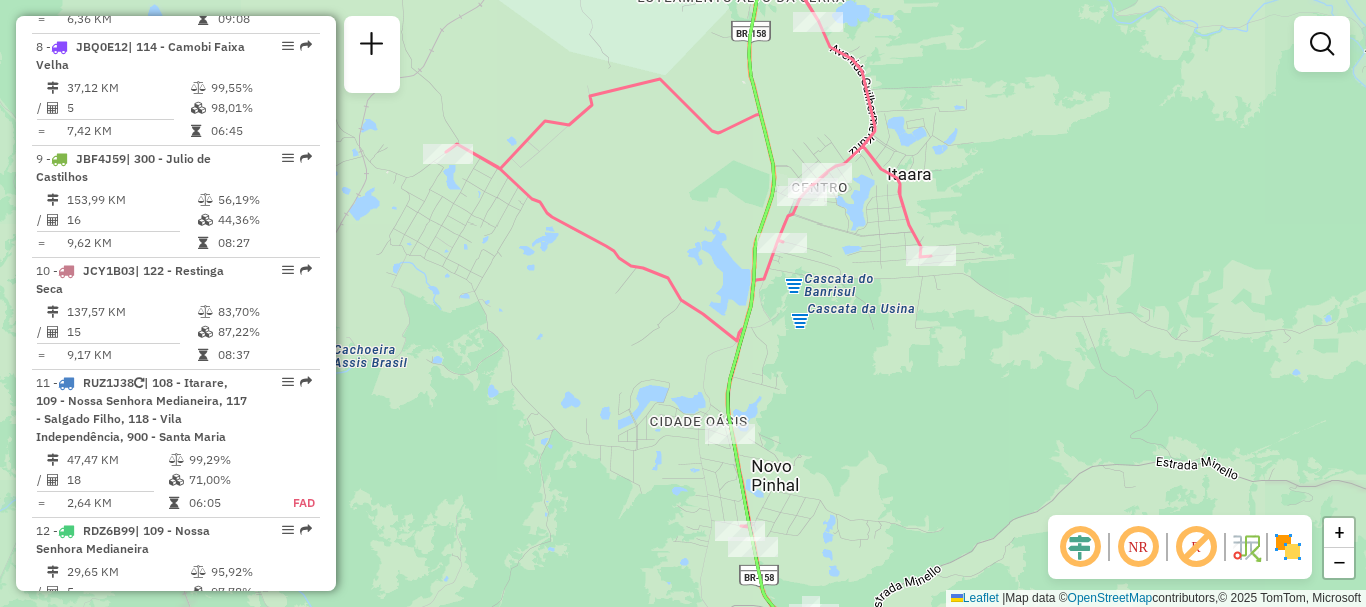 drag, startPoint x: 607, startPoint y: 180, endPoint x: 640, endPoint y: 266, distance: 92.11406 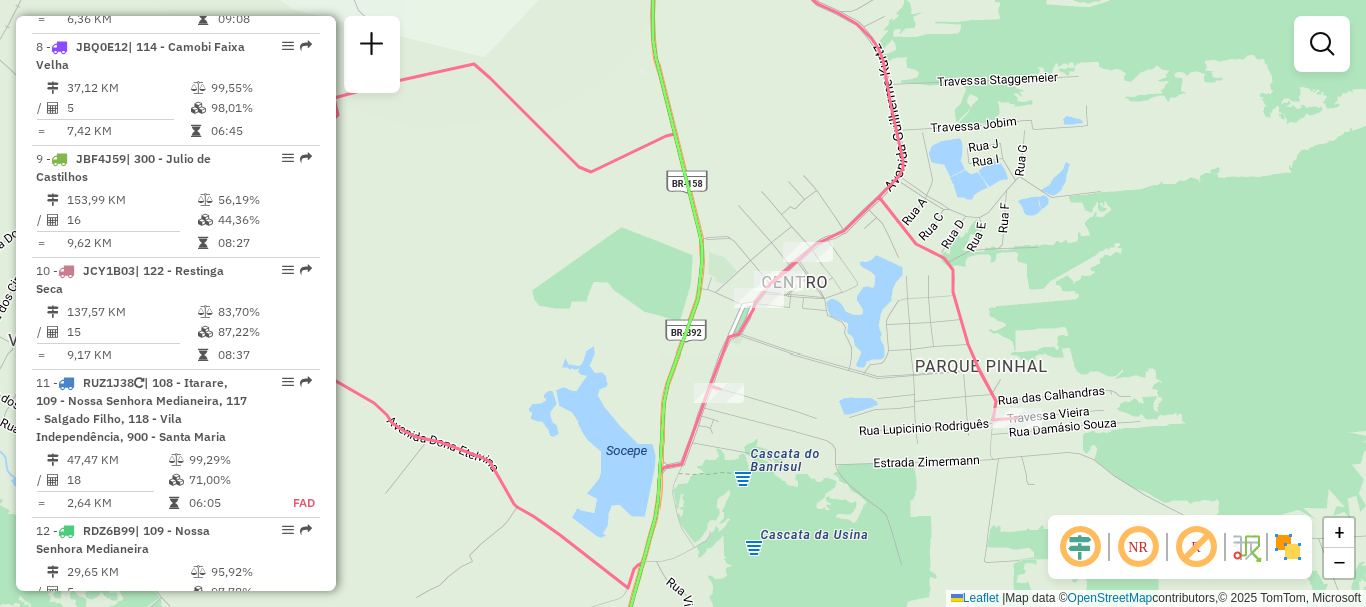drag, startPoint x: 969, startPoint y: 253, endPoint x: 894, endPoint y: 311, distance: 94.81033 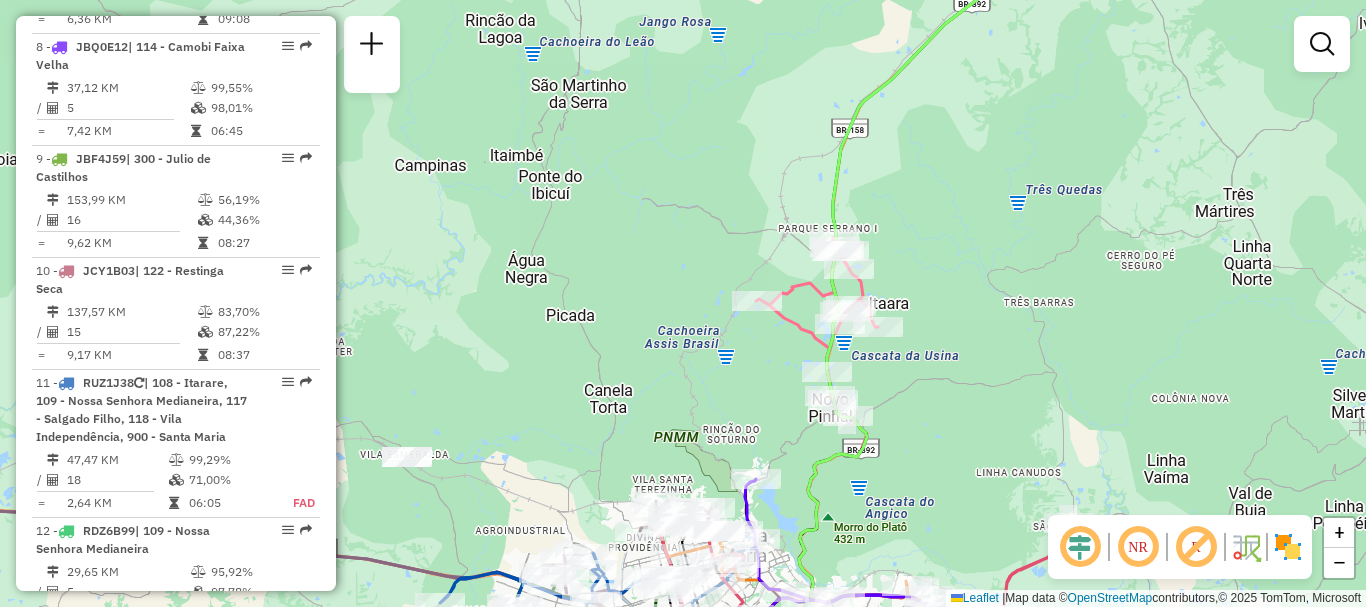 drag, startPoint x: 606, startPoint y: 267, endPoint x: 702, endPoint y: 91, distance: 200.47943 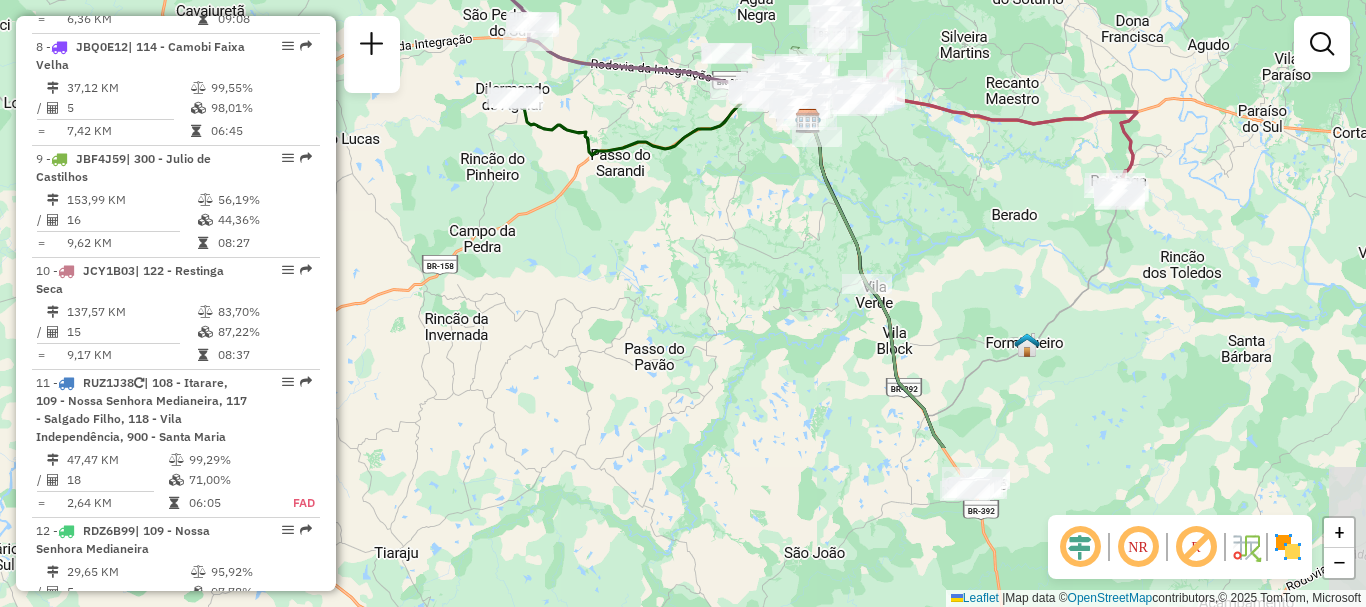 drag, startPoint x: 520, startPoint y: 350, endPoint x: 623, endPoint y: 119, distance: 252.92291 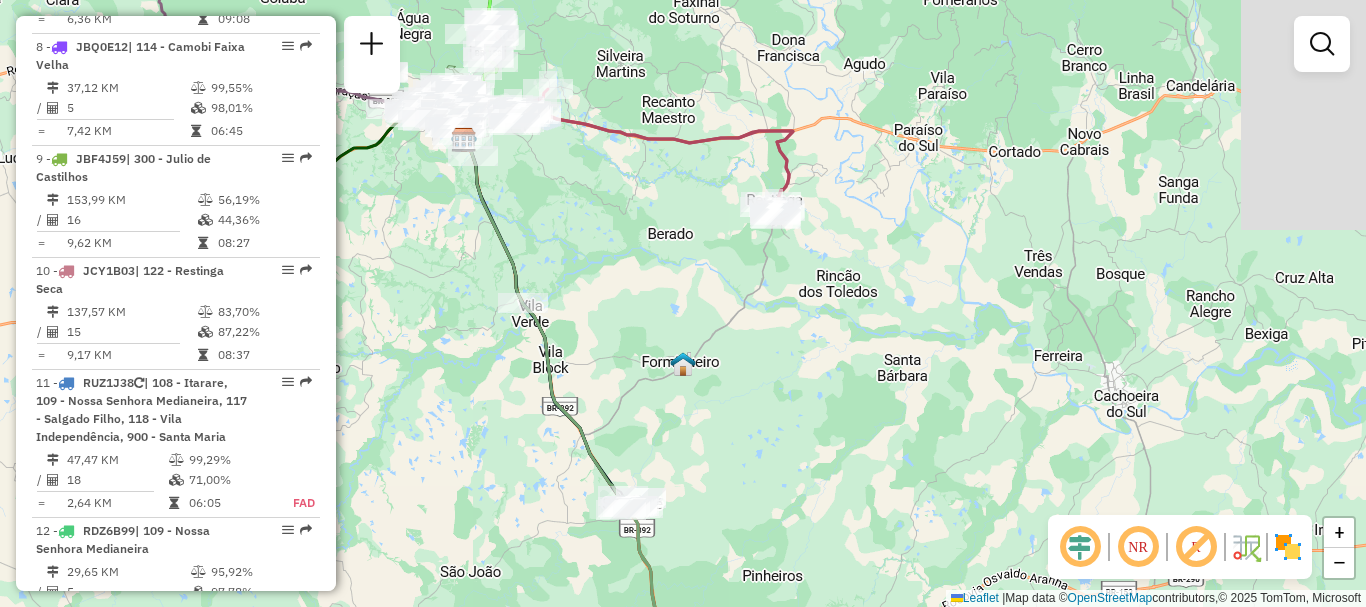 drag, startPoint x: 912, startPoint y: 375, endPoint x: 601, endPoint y: 411, distance: 313.07666 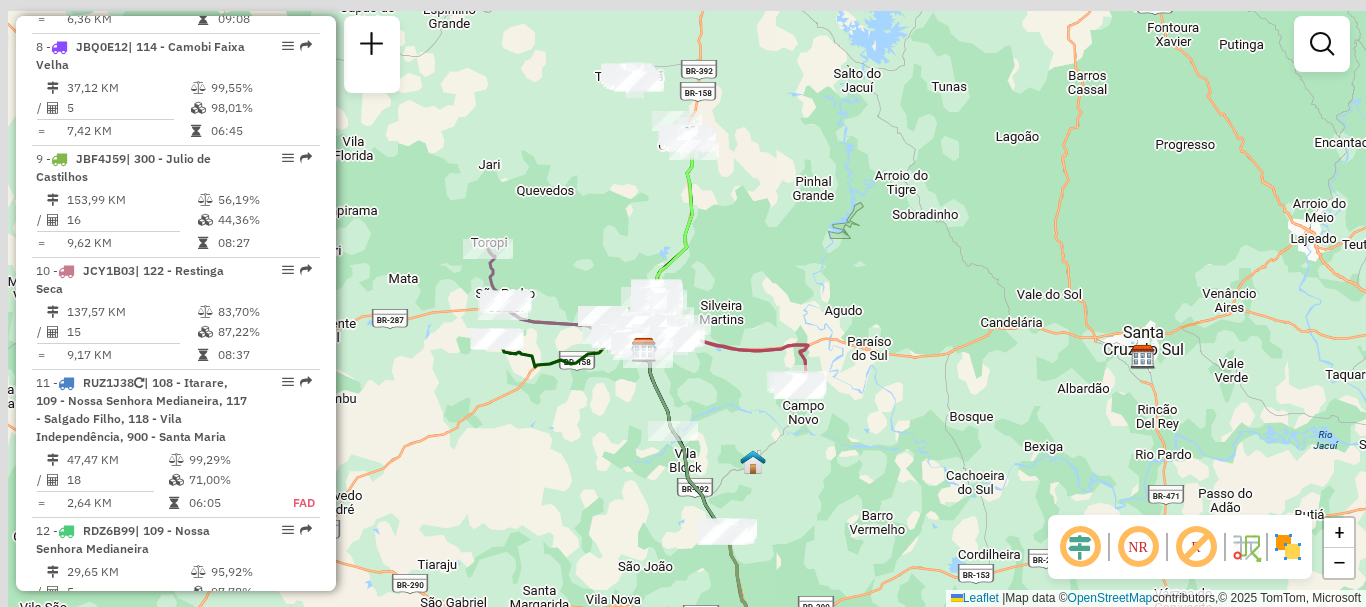 drag, startPoint x: 541, startPoint y: 211, endPoint x: 687, endPoint y: 390, distance: 230.99135 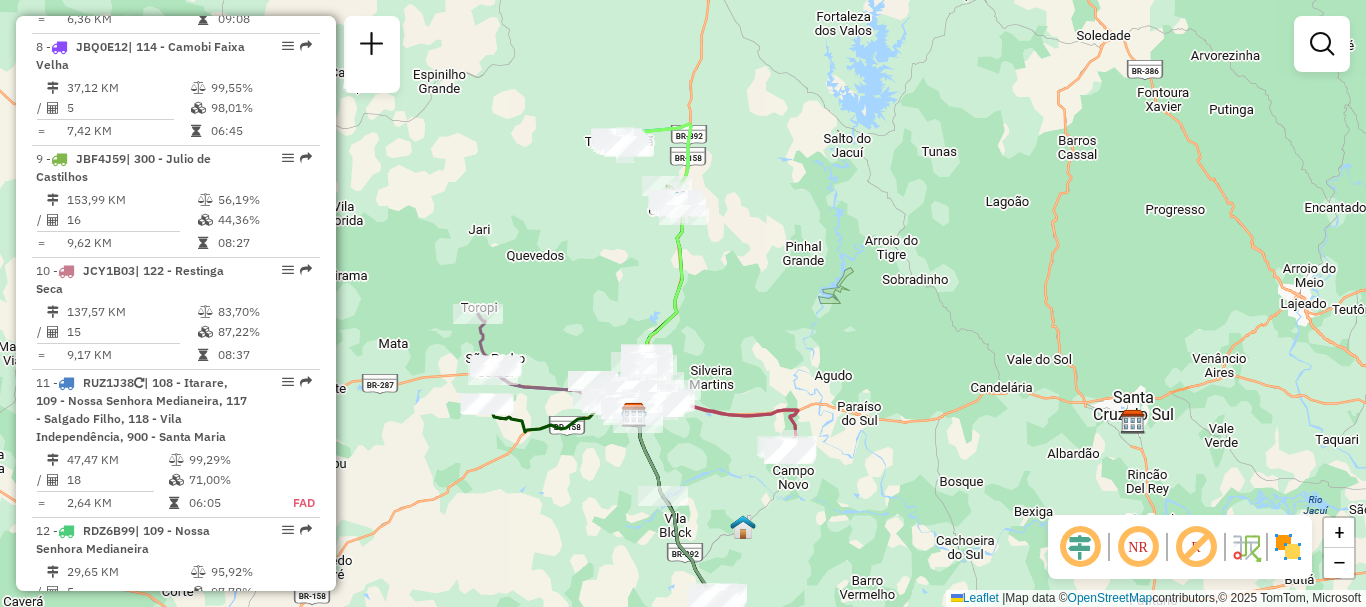 drag, startPoint x: 697, startPoint y: 267, endPoint x: 686, endPoint y: 330, distance: 63.953106 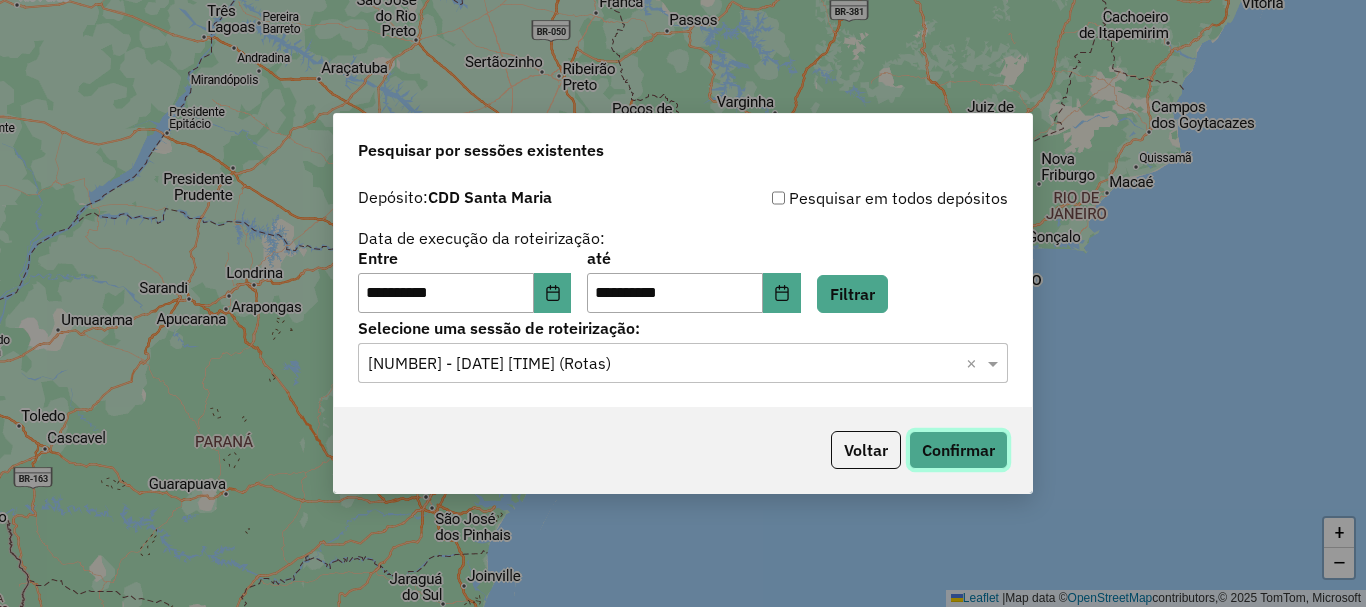 scroll, scrollTop: 0, scrollLeft: 0, axis: both 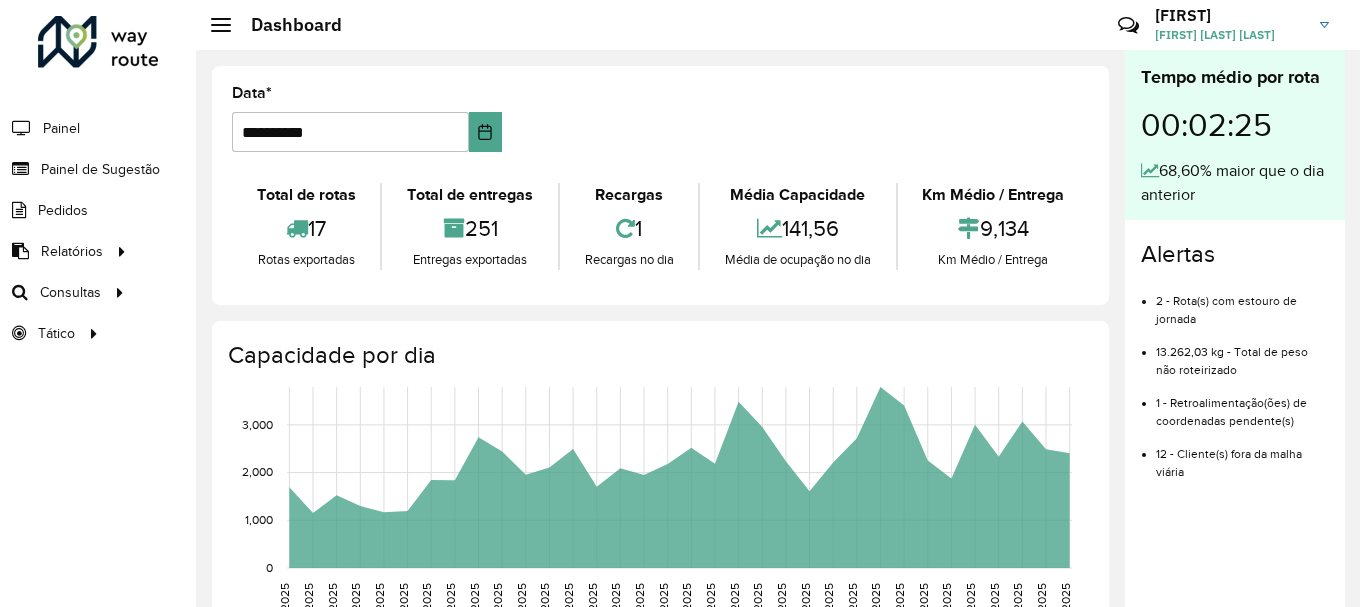 click on "Tempo médio por rota 00:02:25  68,60% maior que o dia anterior  Alertas  2 - Rota(s) com estouro de jornada   13.262,03 kg - Total de peso não roteirizado   1 - Retroalimentação(ões) de coordenadas pendente(s)   12 - Cliente(s) fora da malha viária" 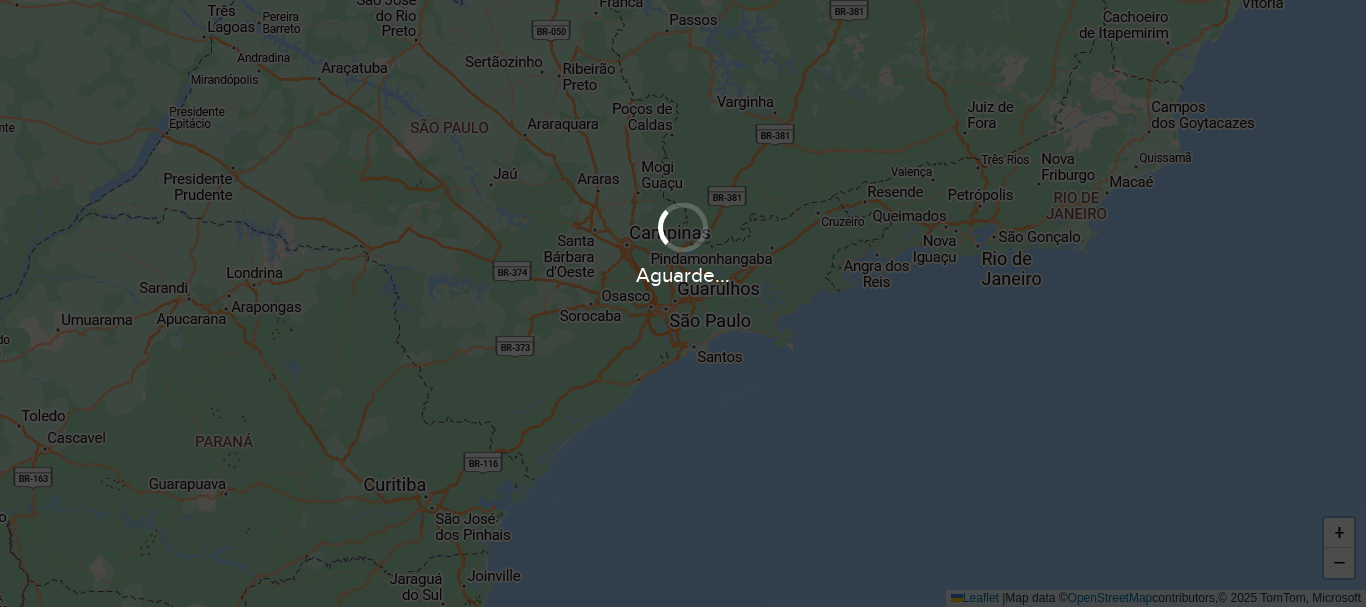 scroll, scrollTop: 0, scrollLeft: 0, axis: both 